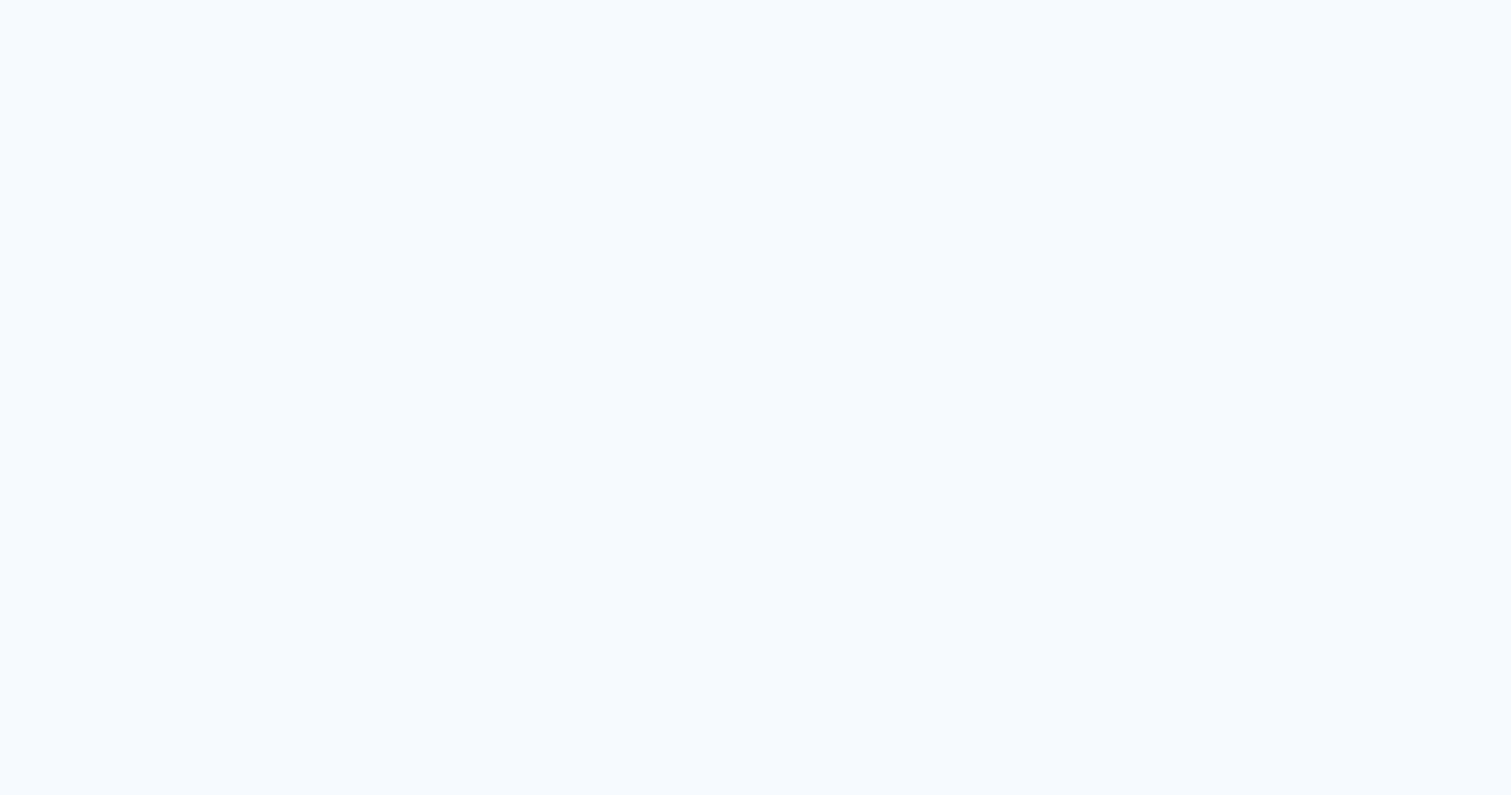 scroll, scrollTop: 0, scrollLeft: 0, axis: both 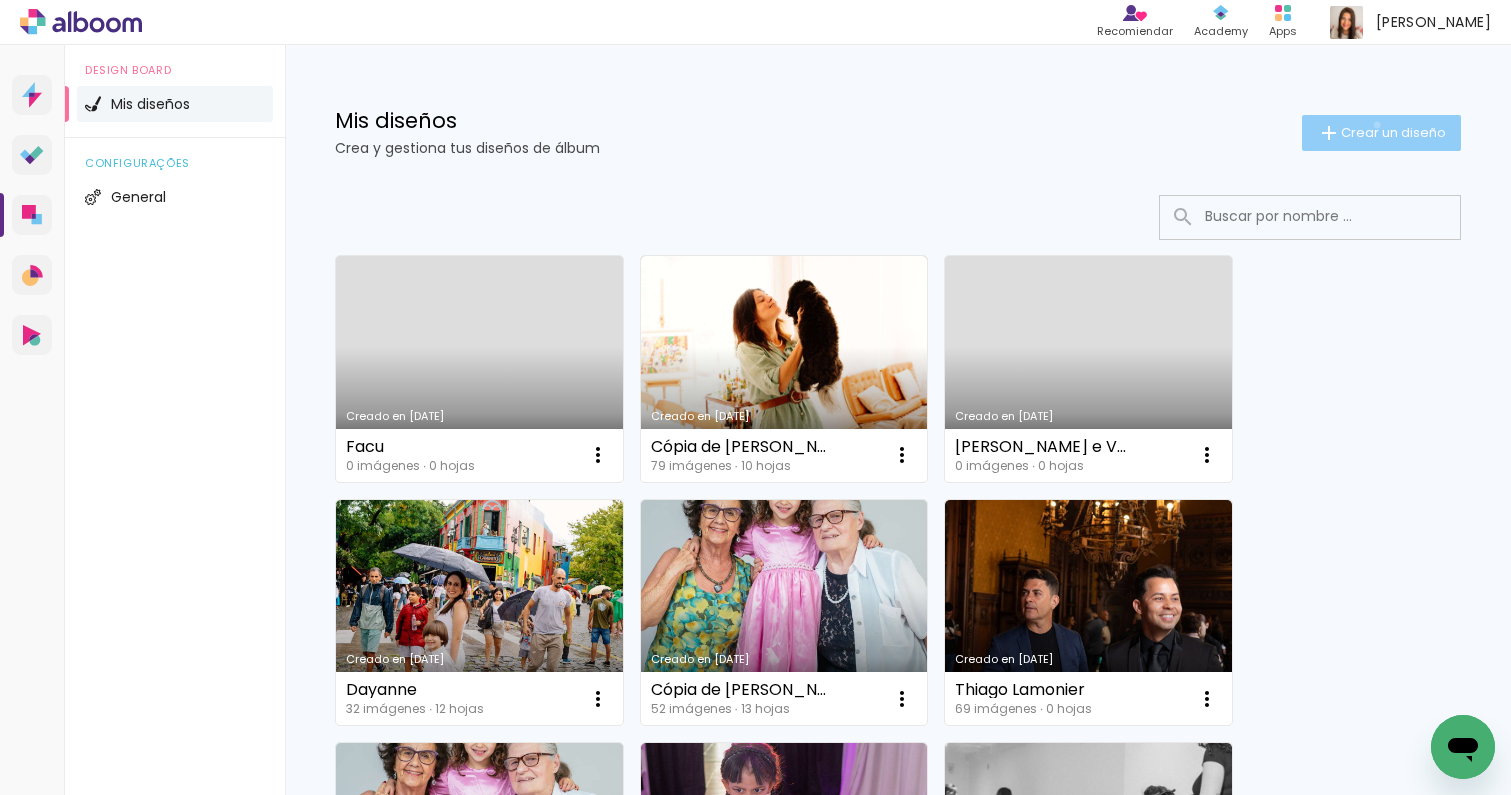 click on "Crear un diseño" 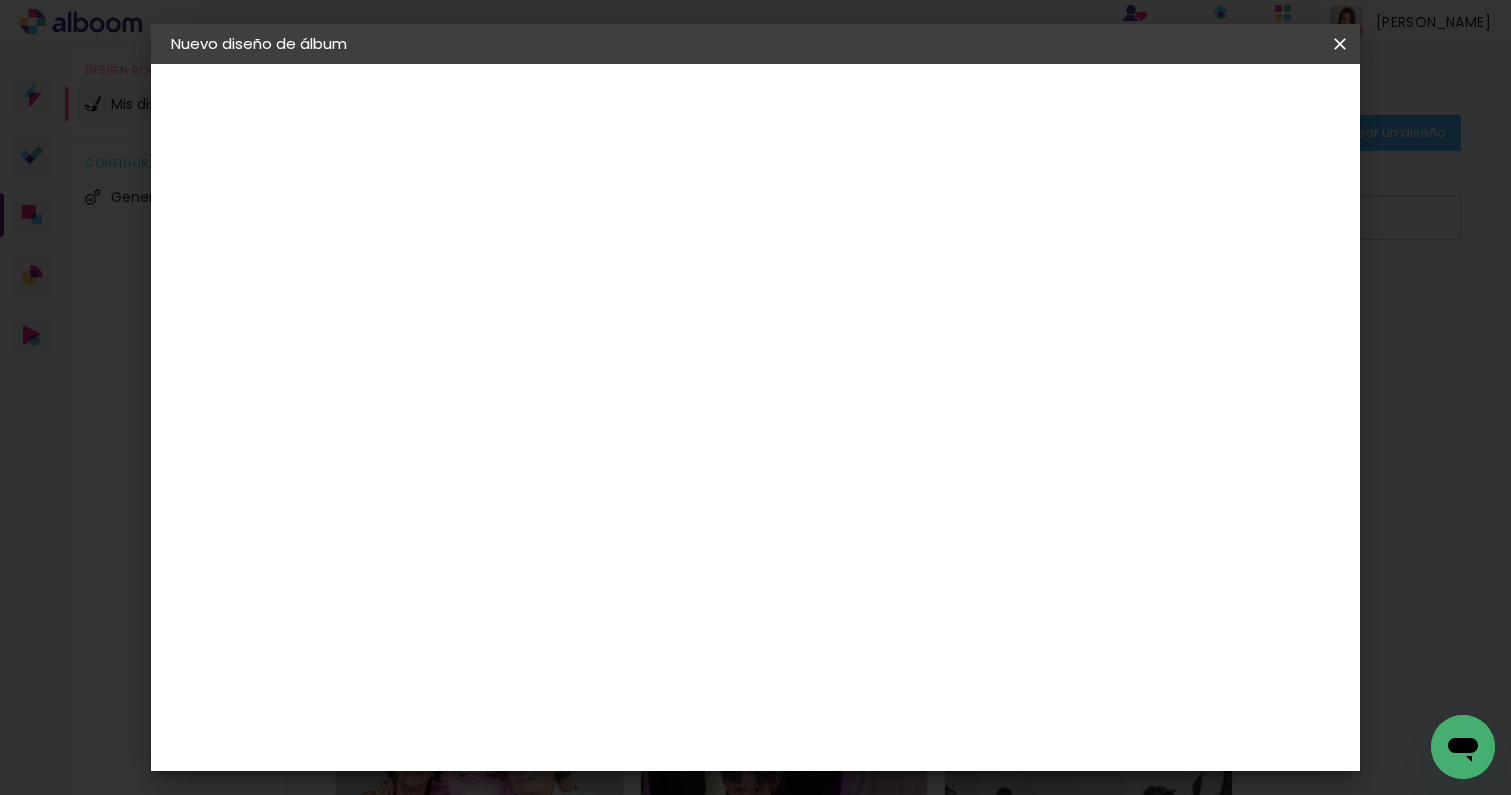 click at bounding box center (498, 268) 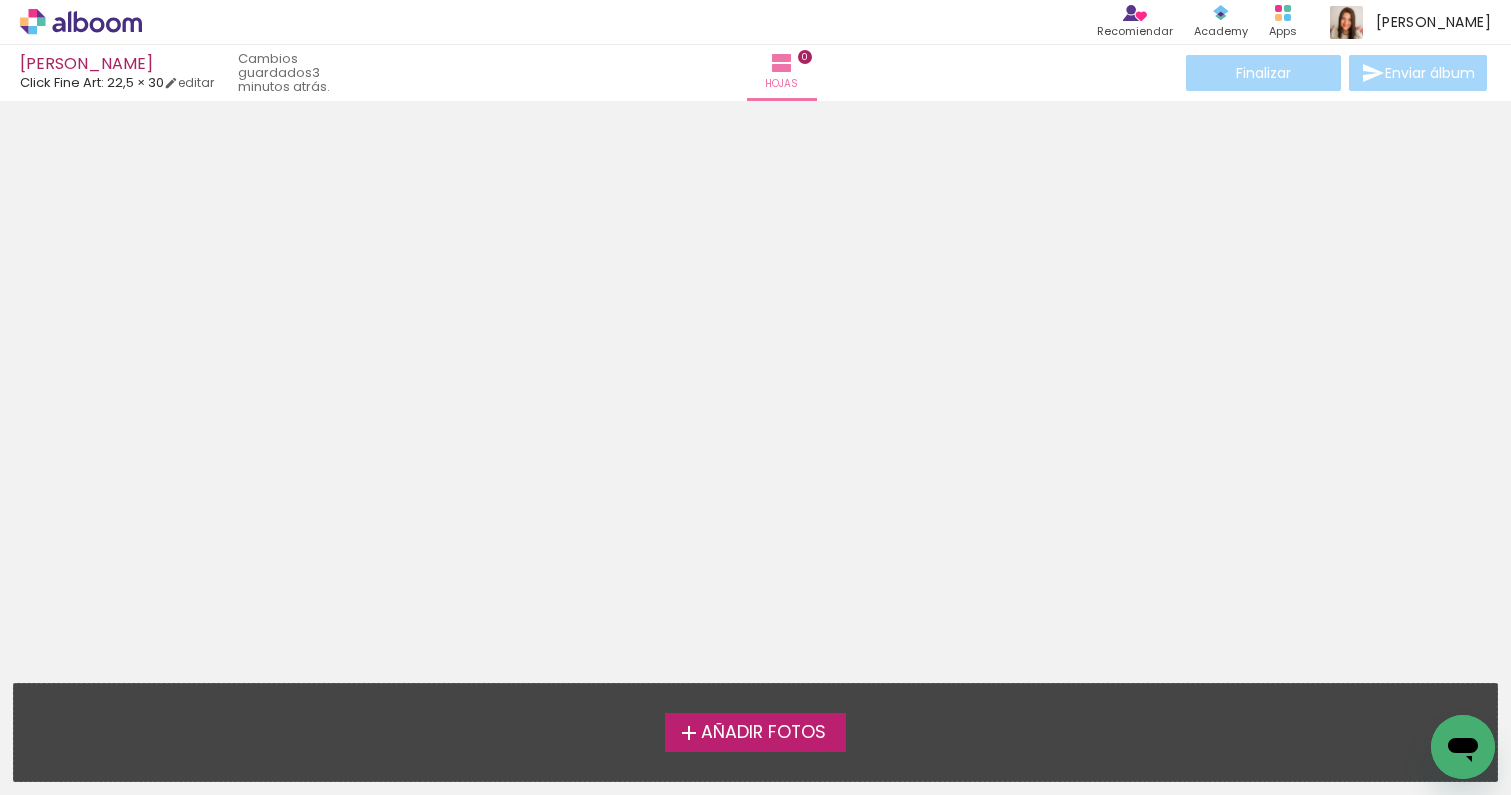 click on "Añadir Fotos" at bounding box center (763, 733) 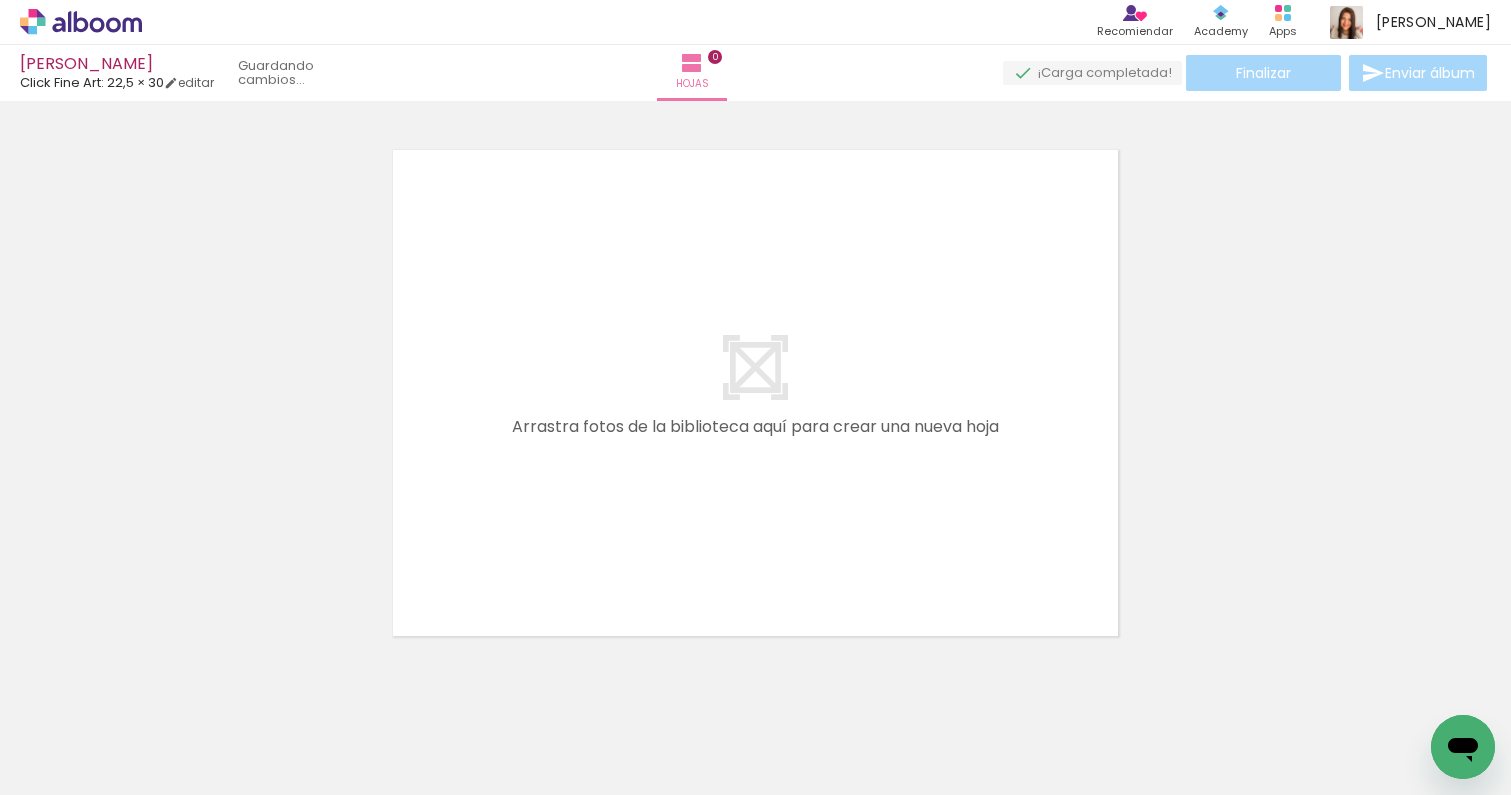 scroll, scrollTop: 25, scrollLeft: 0, axis: vertical 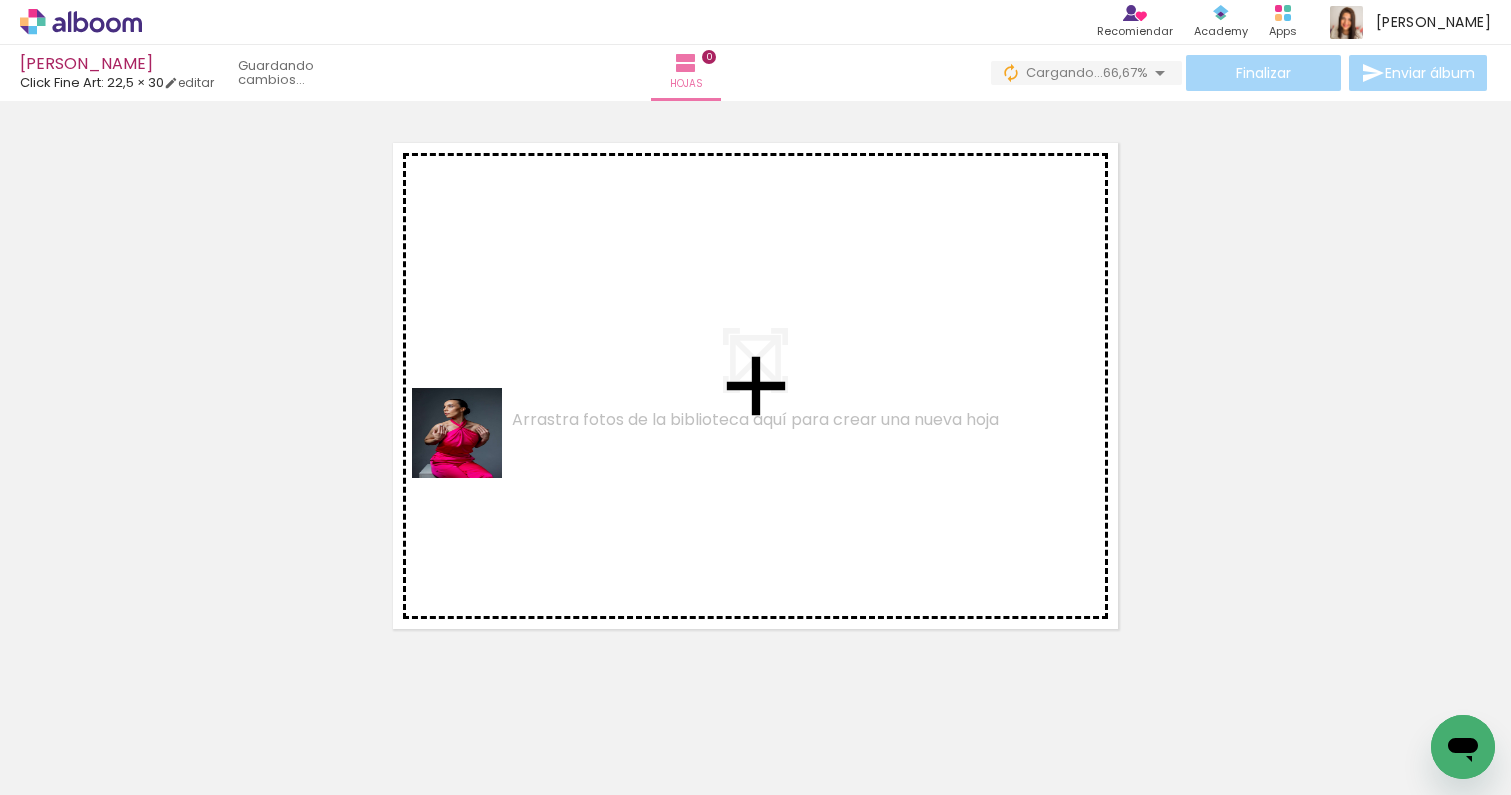 drag, startPoint x: 220, startPoint y: 740, endPoint x: 598, endPoint y: 380, distance: 522 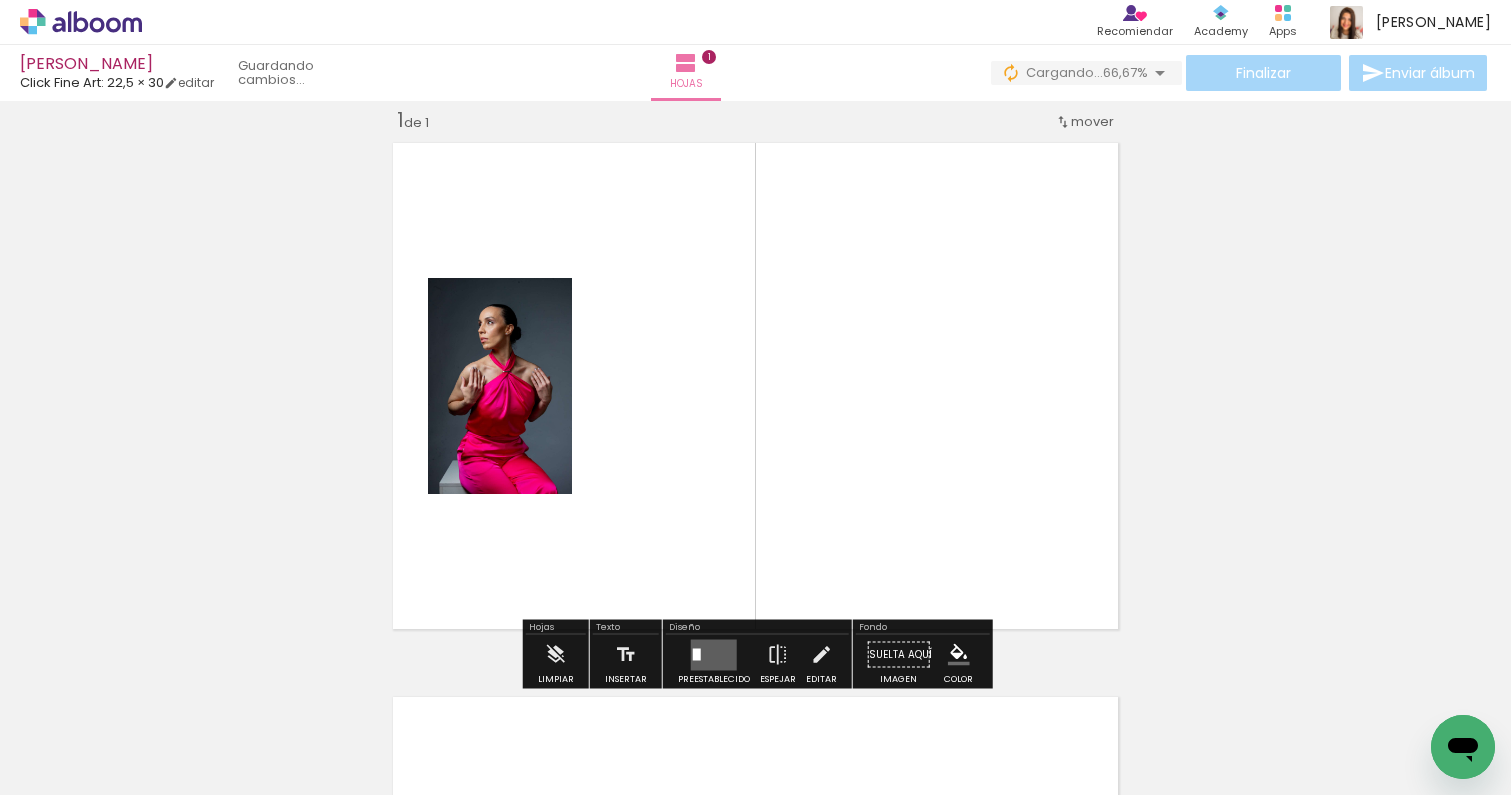 scroll, scrollTop: 25, scrollLeft: 0, axis: vertical 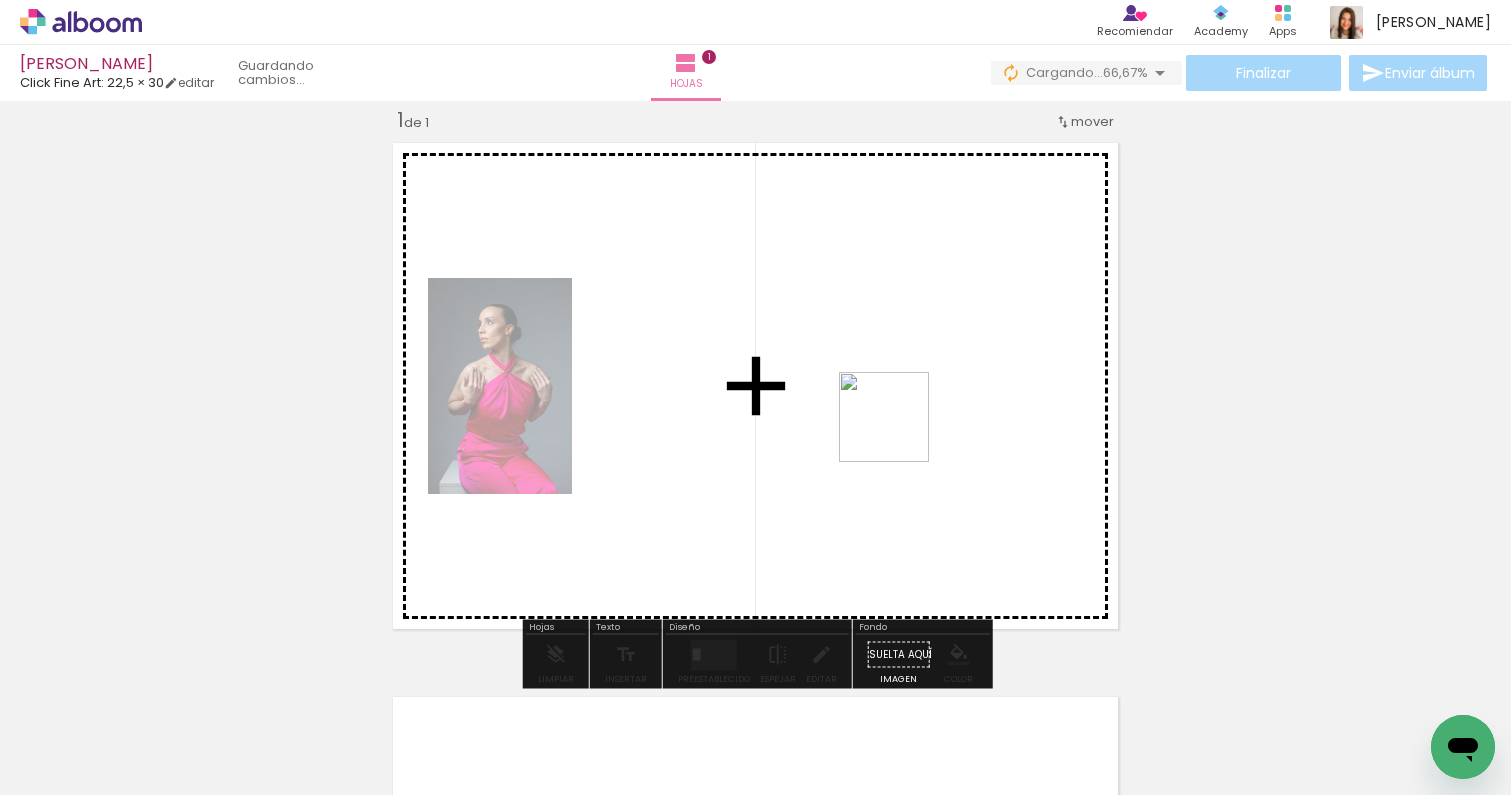drag, startPoint x: 454, startPoint y: 698, endPoint x: 1091, endPoint y: 351, distance: 725.3813 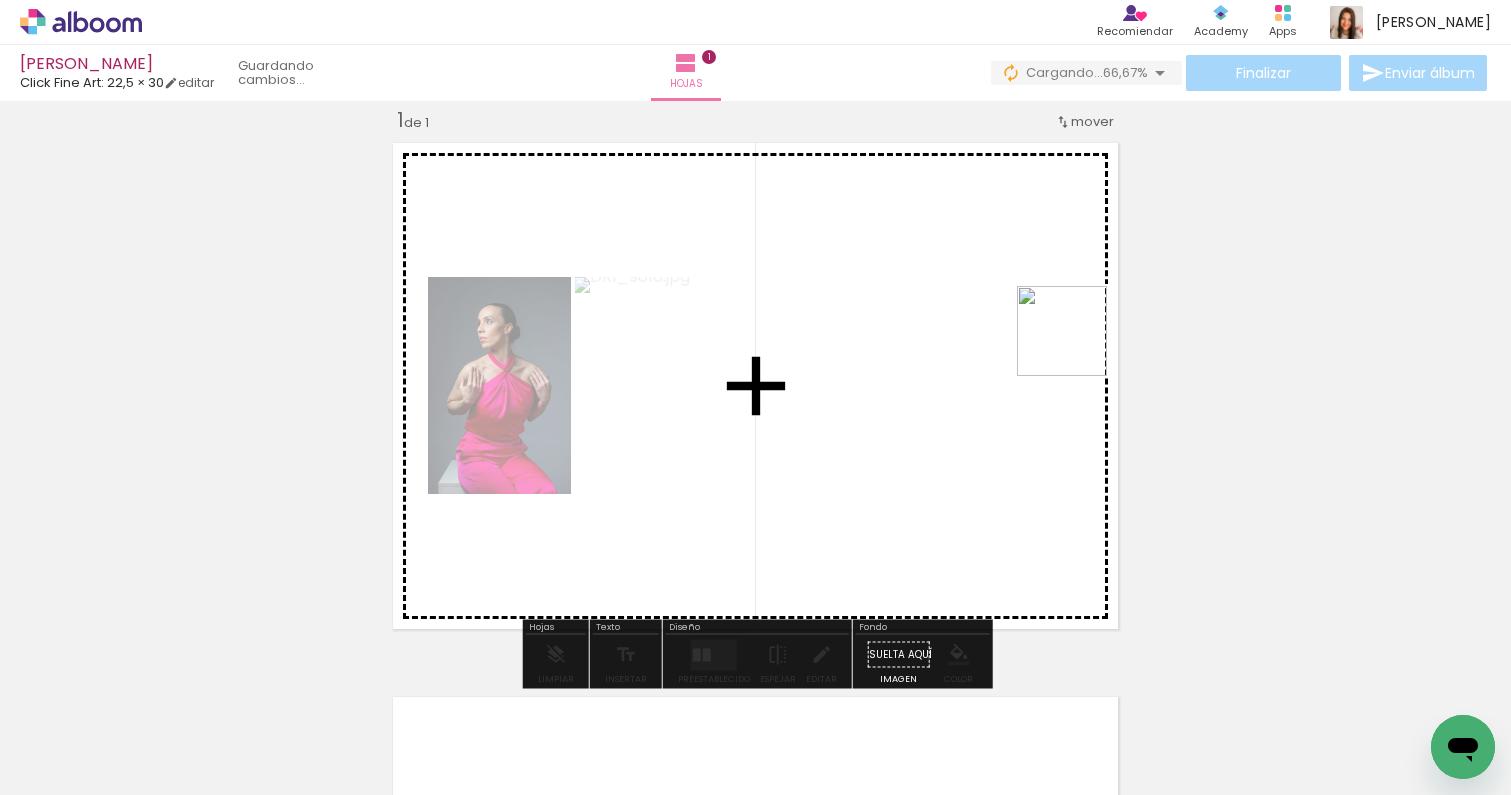 drag, startPoint x: 340, startPoint y: 748, endPoint x: 1158, endPoint y: 325, distance: 920.89795 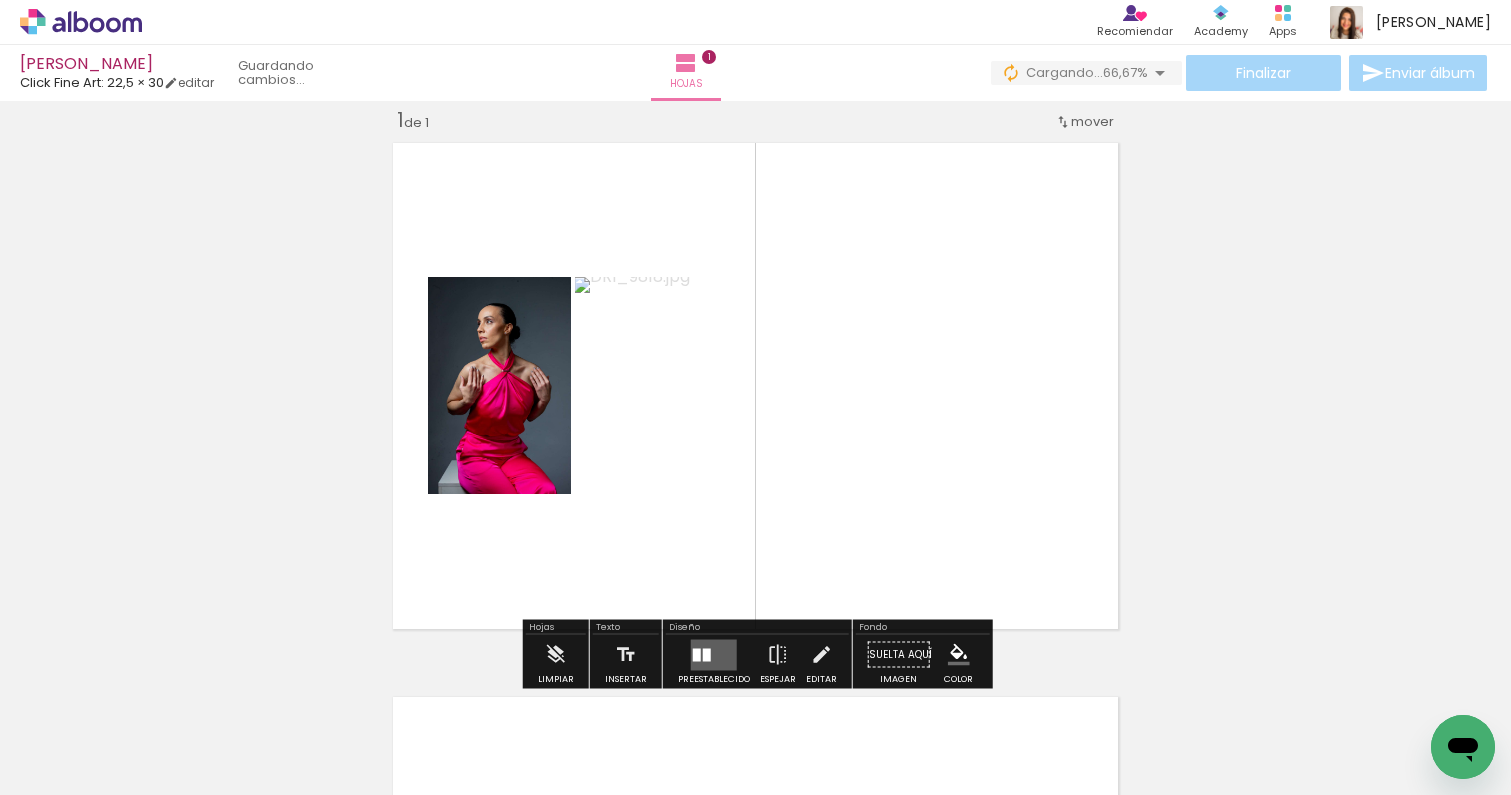 click at bounding box center [403, 727] 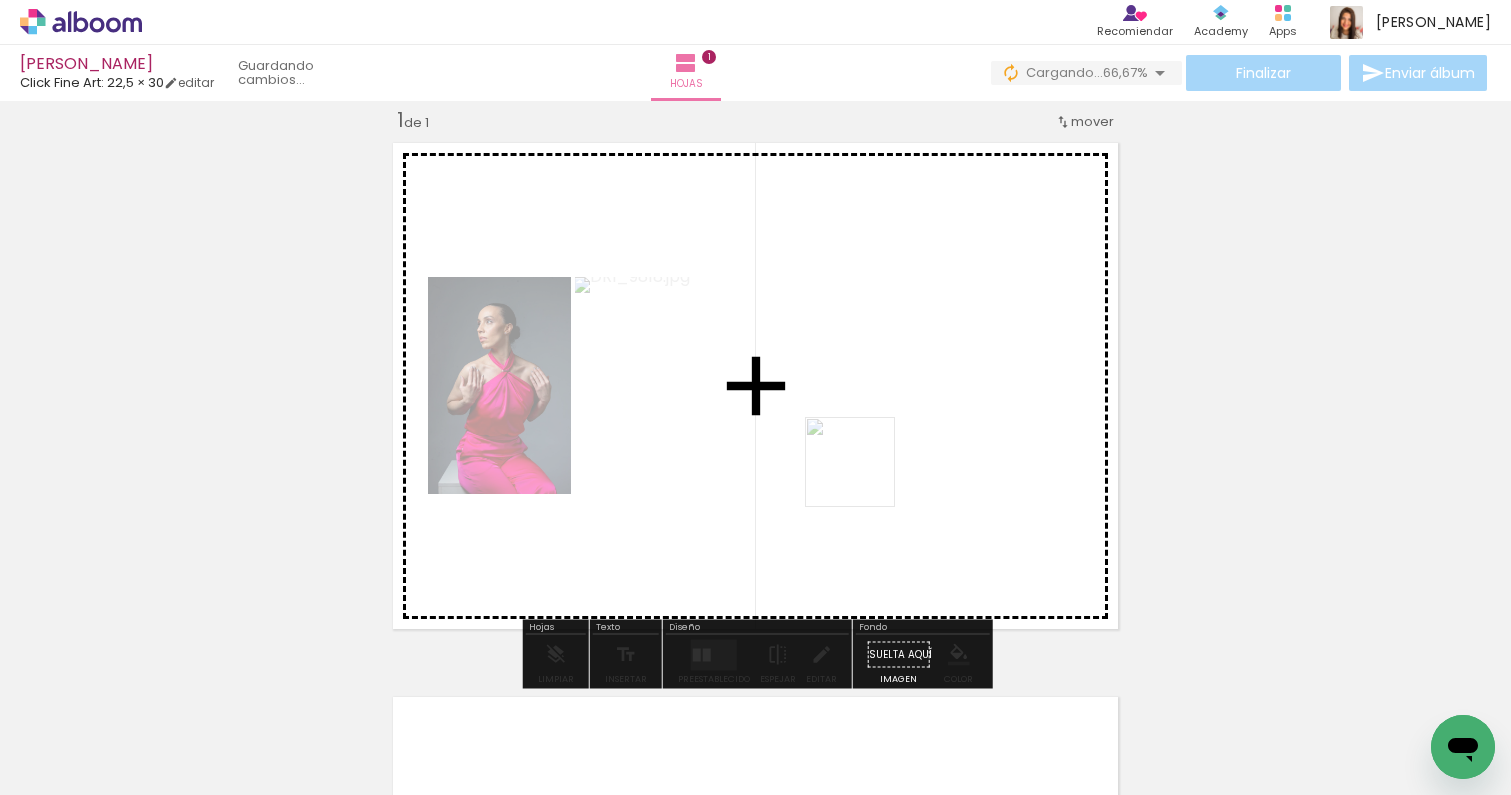 drag, startPoint x: 450, startPoint y: 722, endPoint x: 918, endPoint y: 447, distance: 542.8158 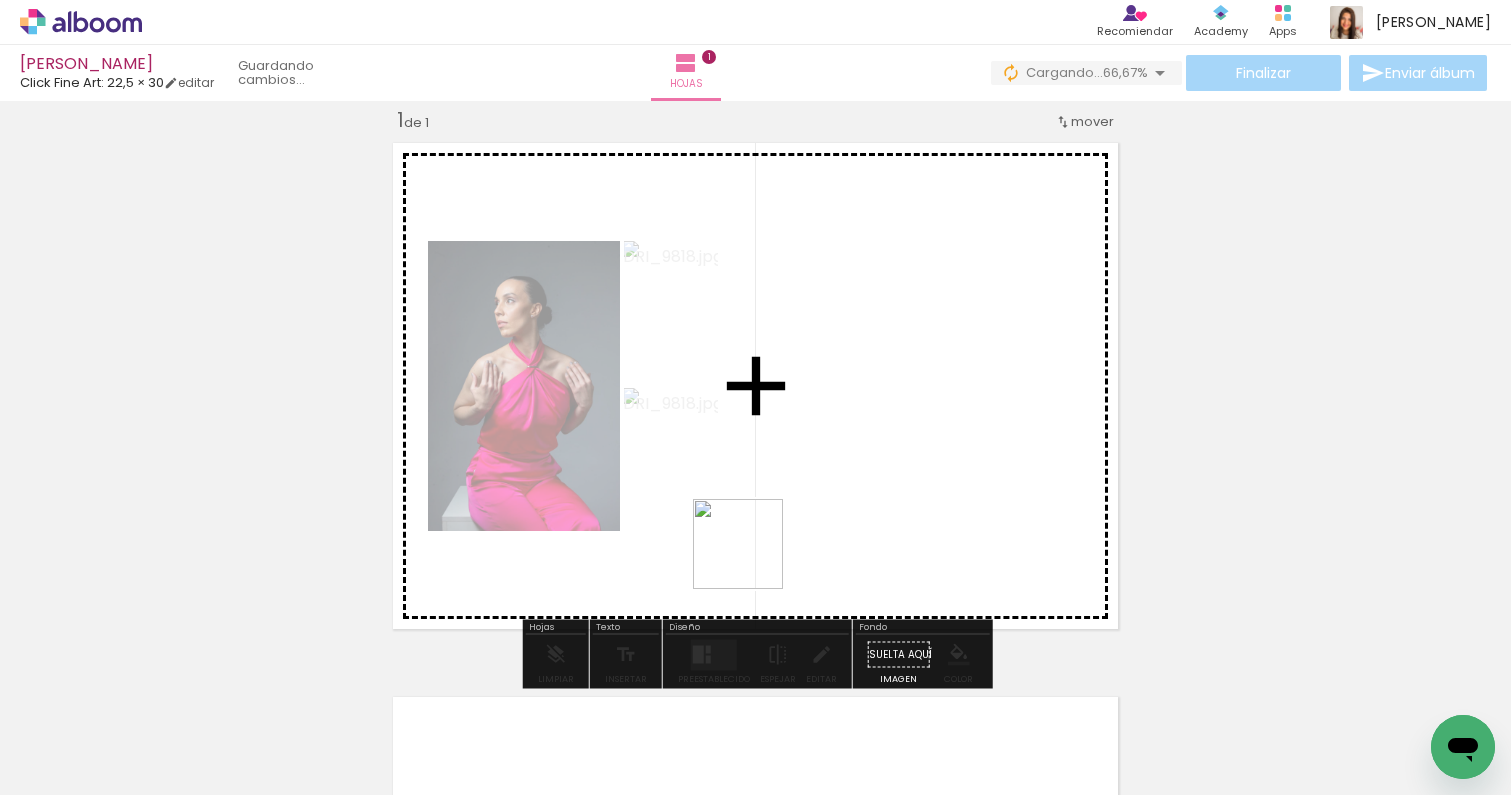 drag, startPoint x: 327, startPoint y: 729, endPoint x: 857, endPoint y: 506, distance: 575.0035 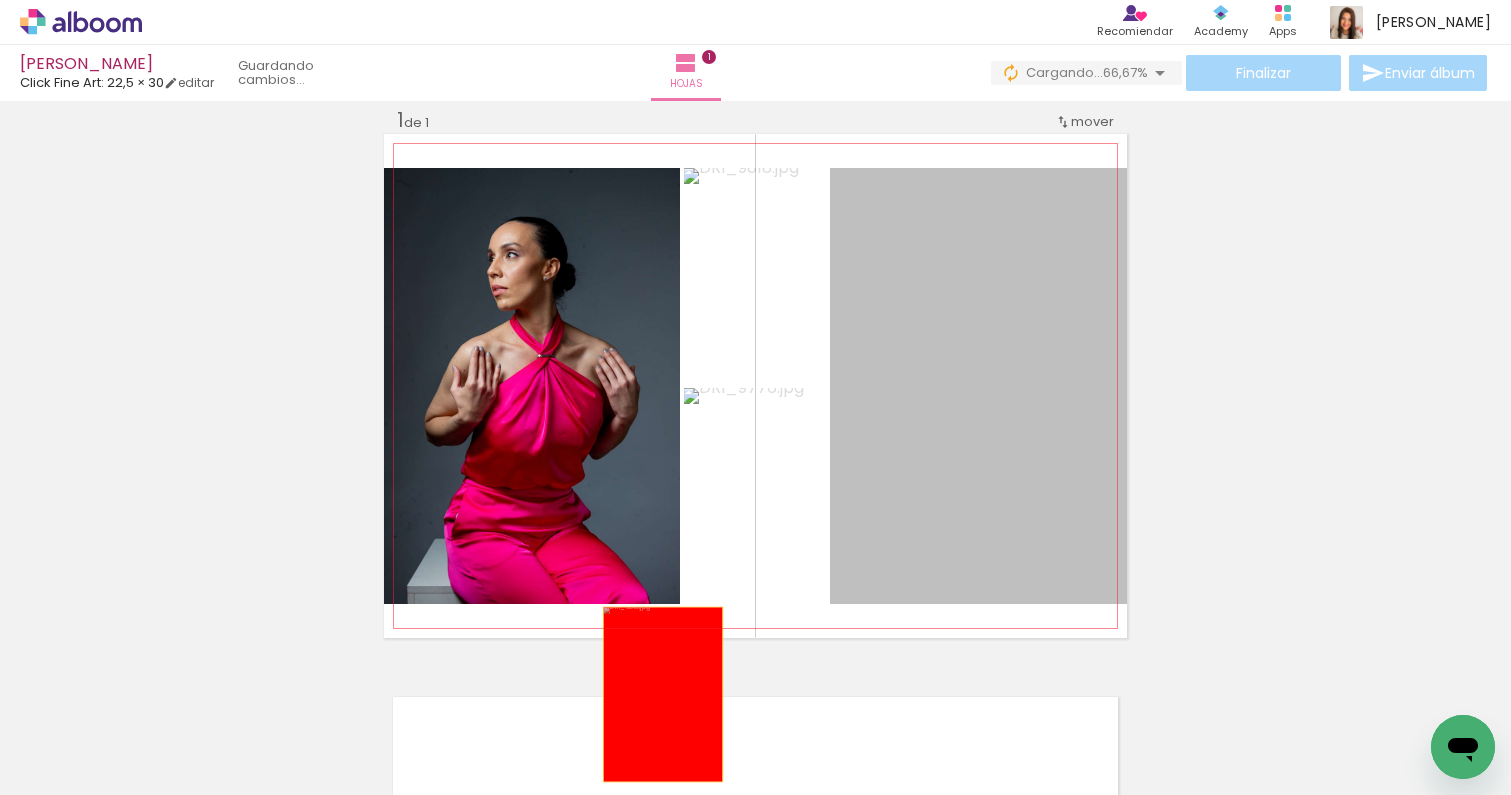 drag, startPoint x: 956, startPoint y: 369, endPoint x: 635, endPoint y: 729, distance: 482.32874 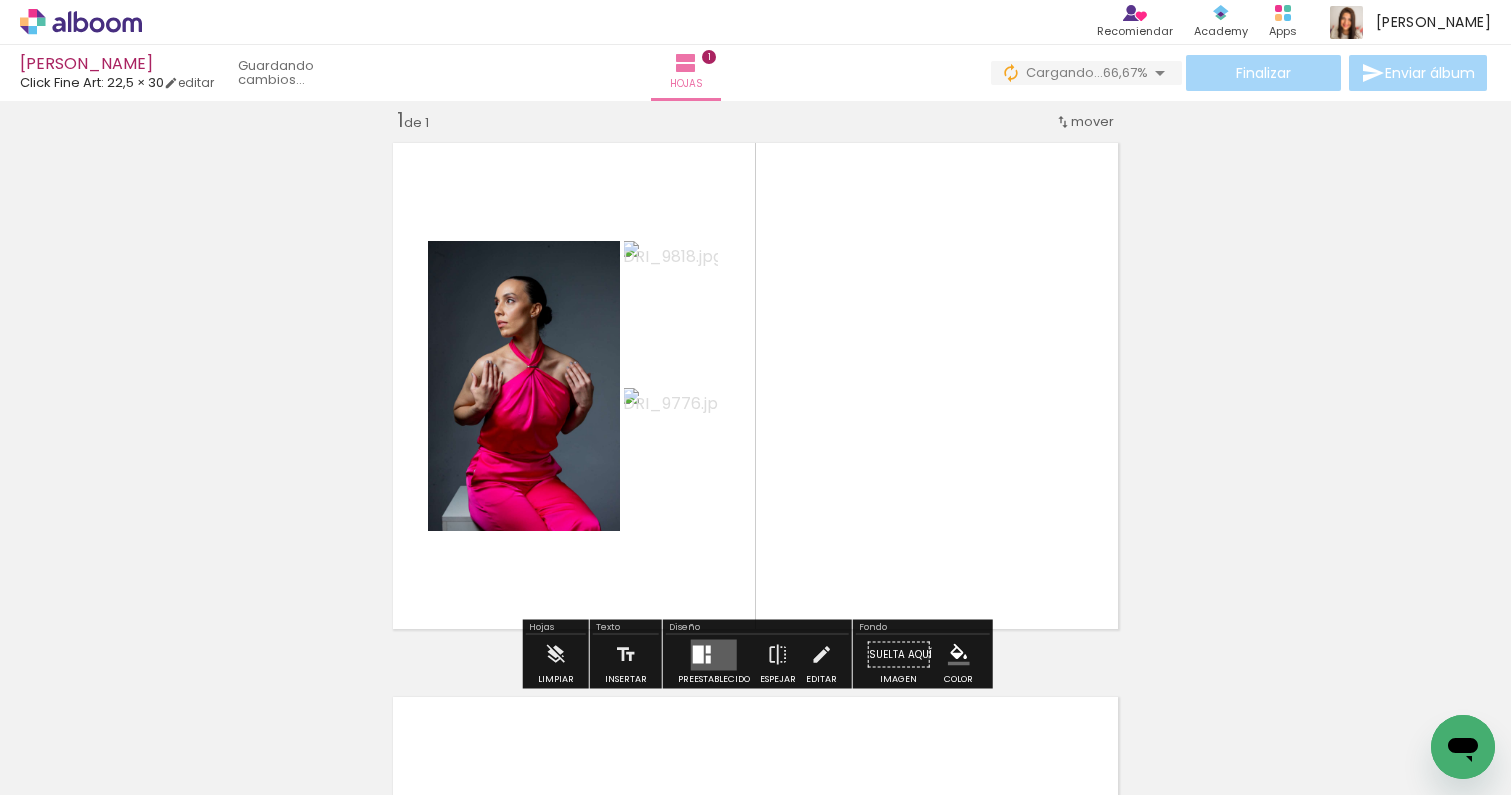 click at bounding box center [708, 649] 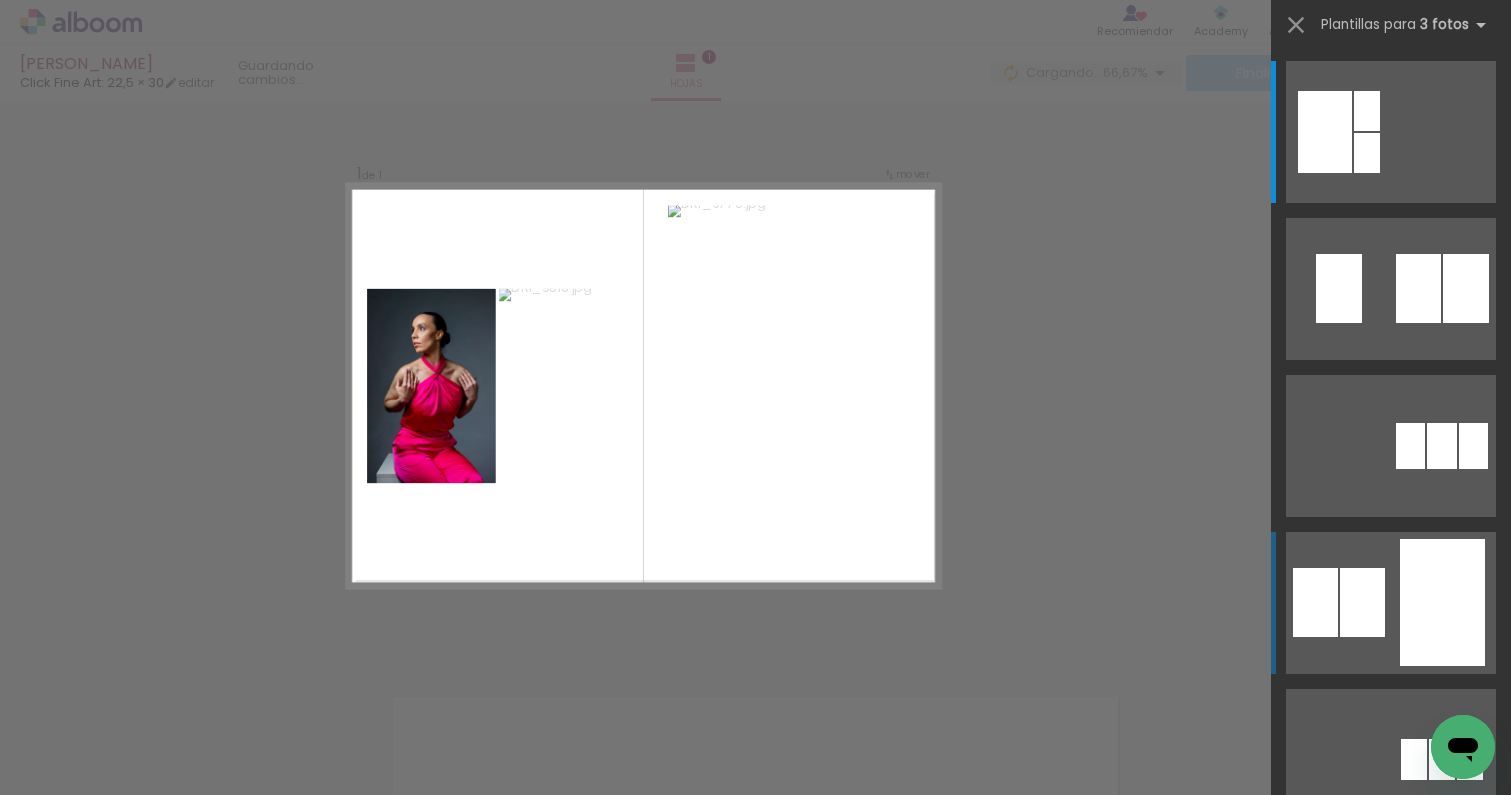 click at bounding box center [1391, 132] 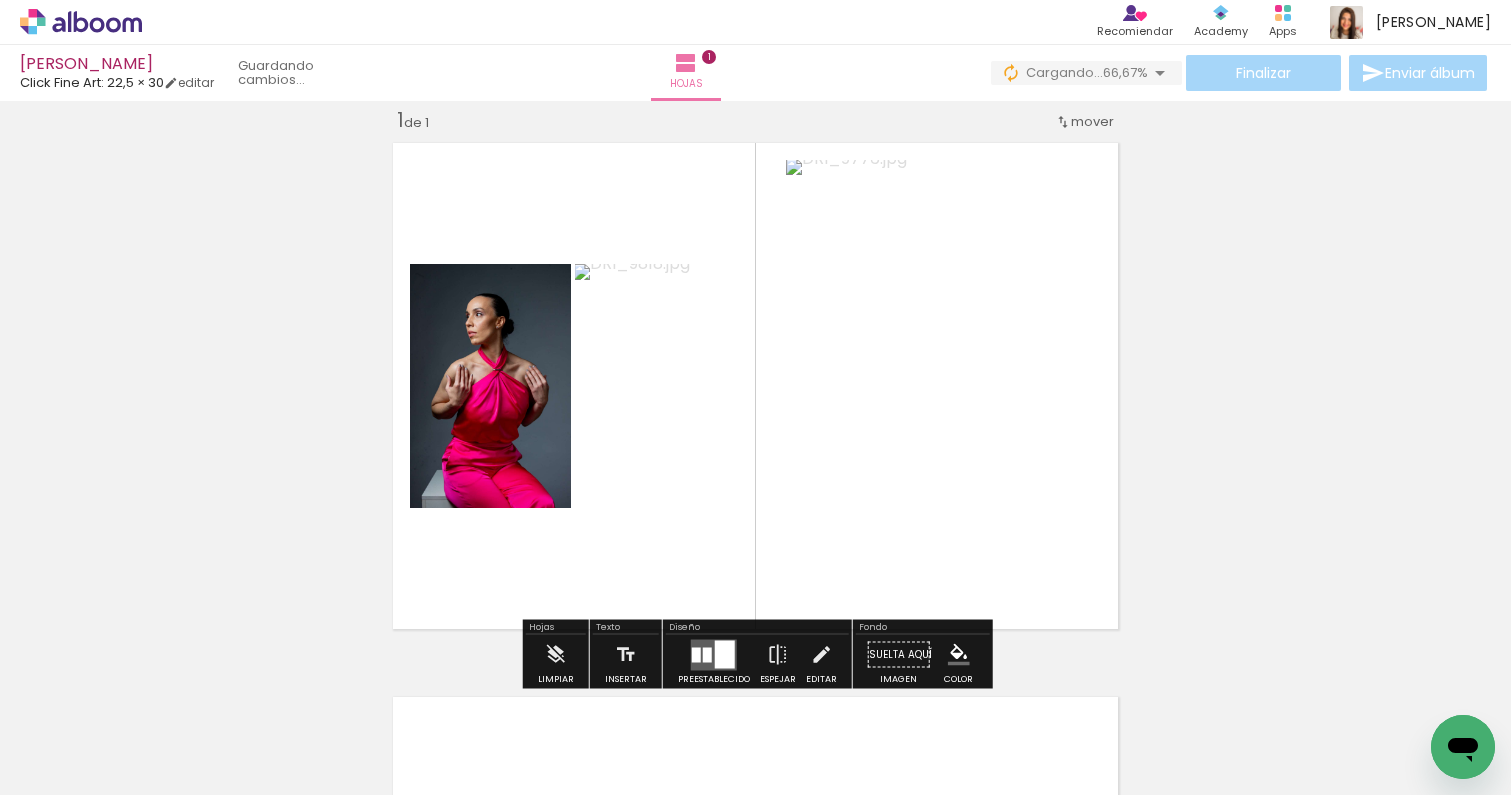 click at bounding box center [707, 654] 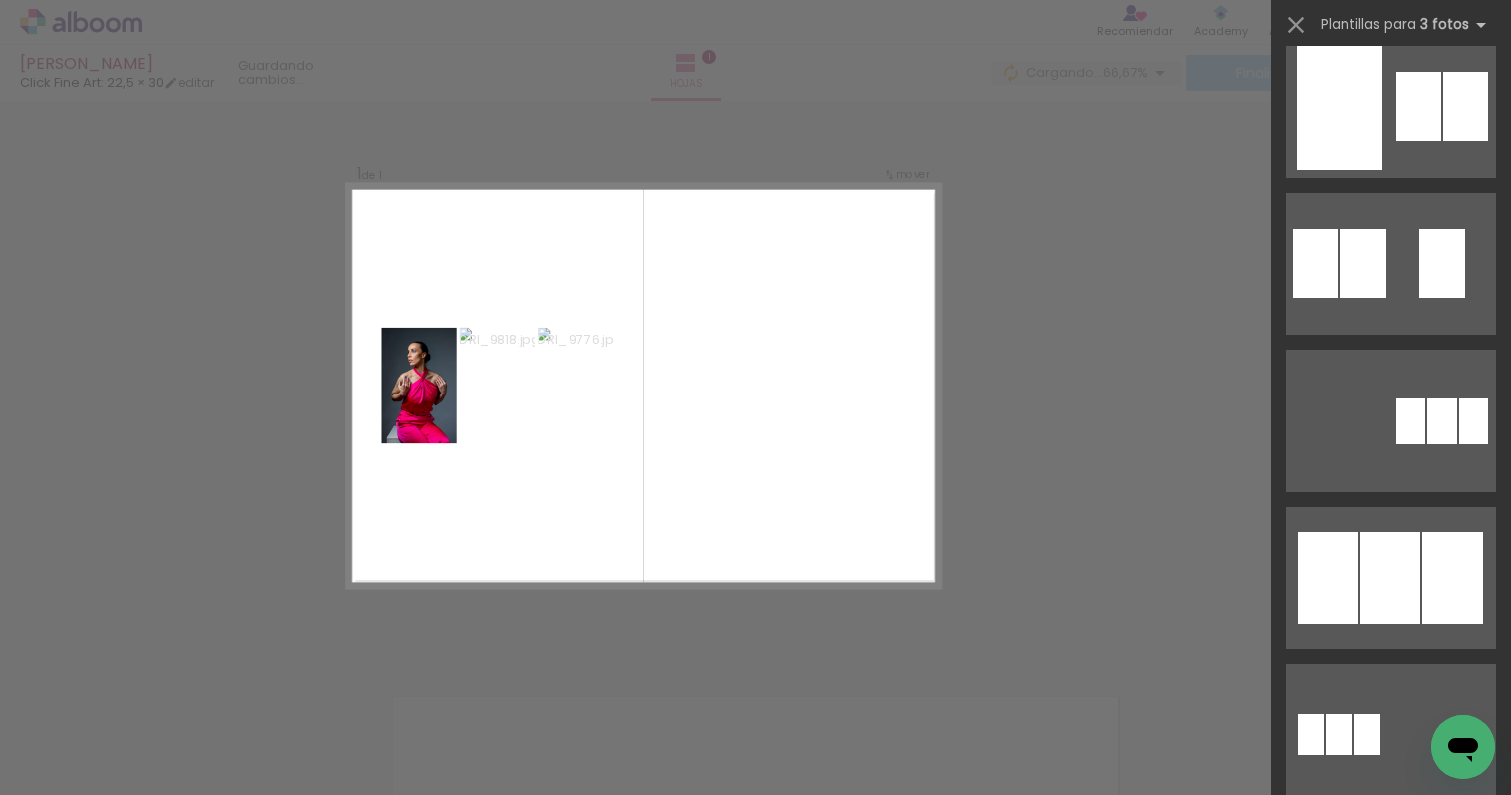 scroll, scrollTop: 978, scrollLeft: 0, axis: vertical 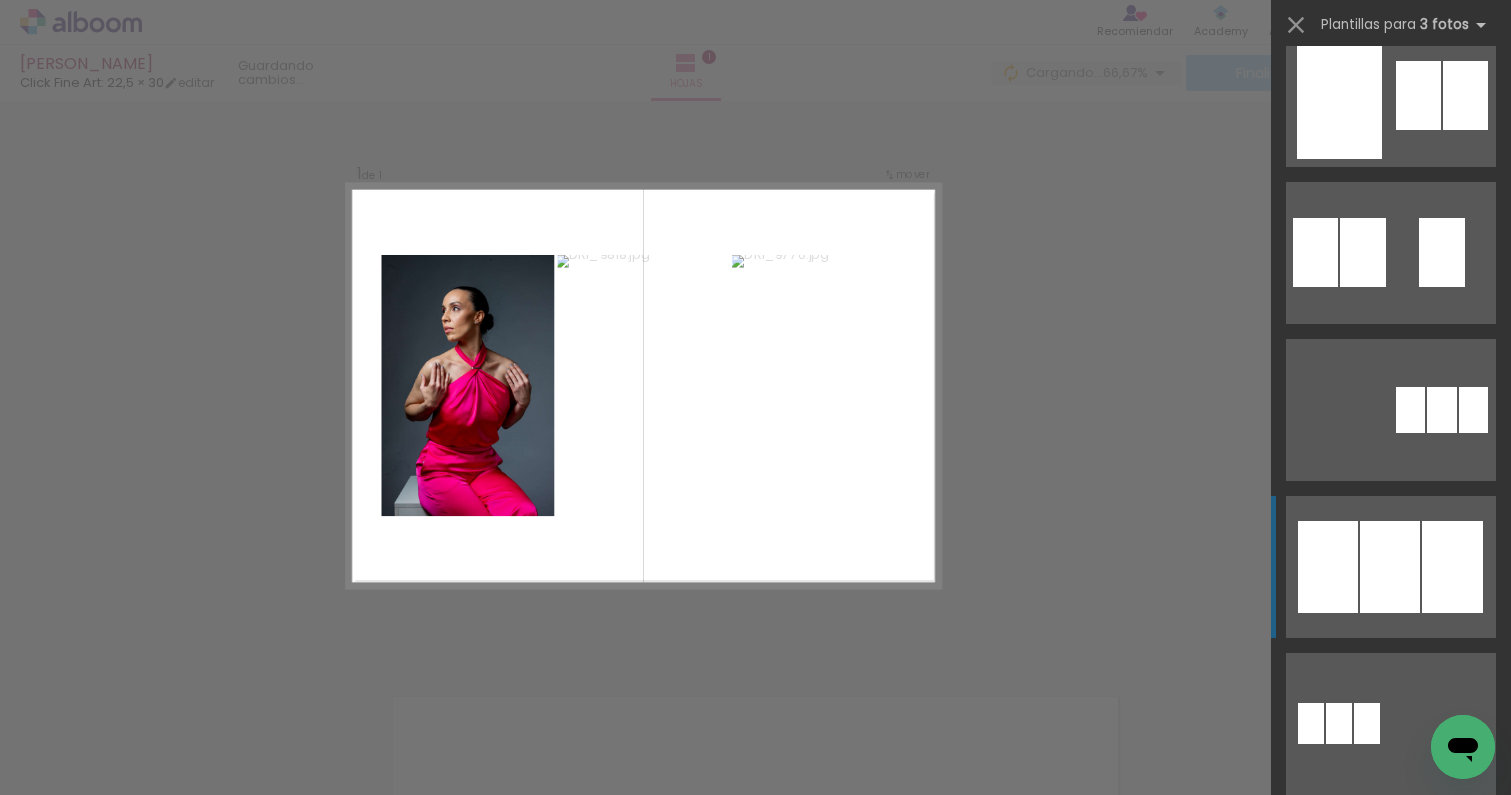 click at bounding box center (1390, 1037) 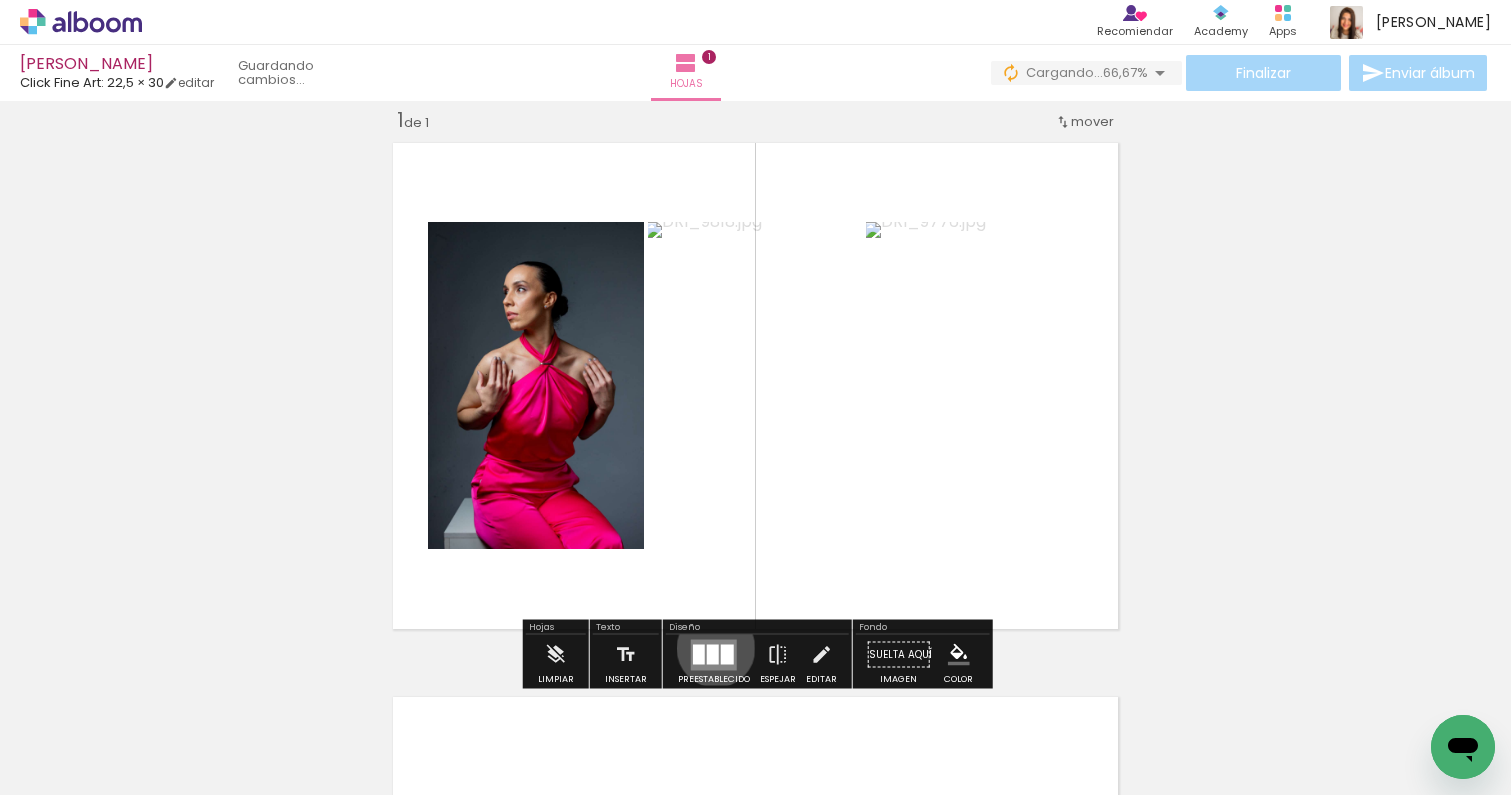 click at bounding box center (713, 654) 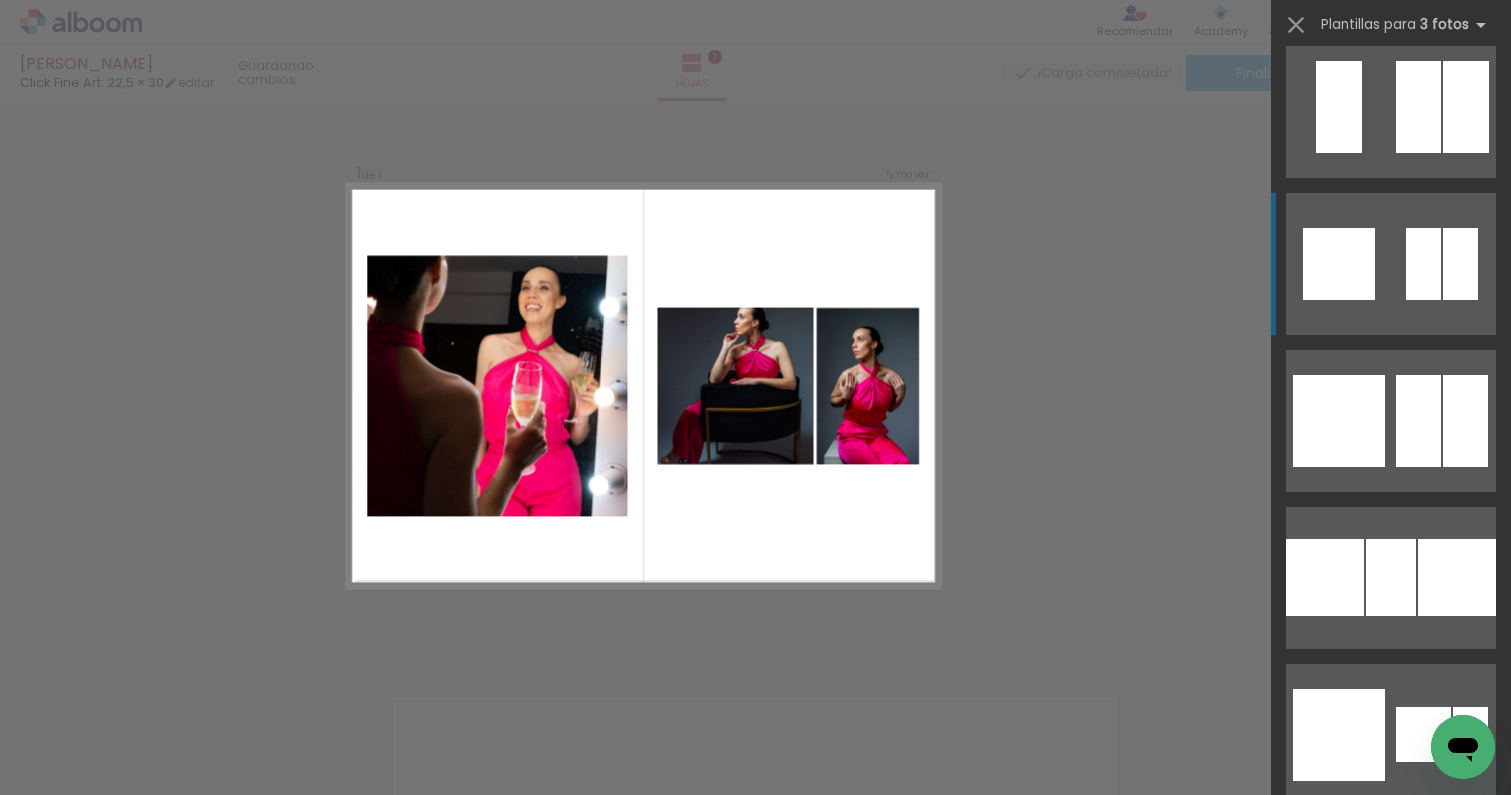 scroll, scrollTop: 3490, scrollLeft: 0, axis: vertical 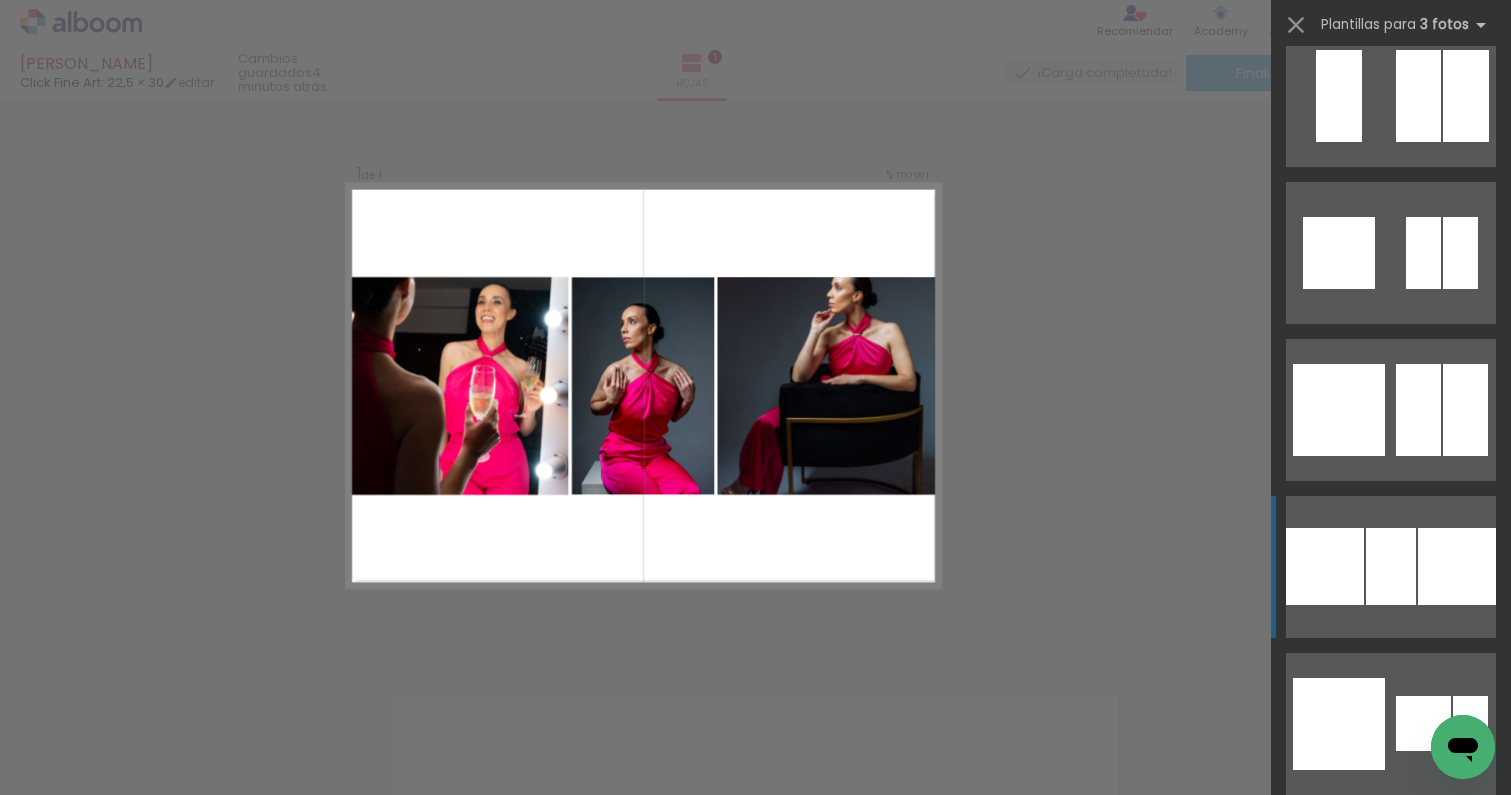 click at bounding box center (1391, 566) 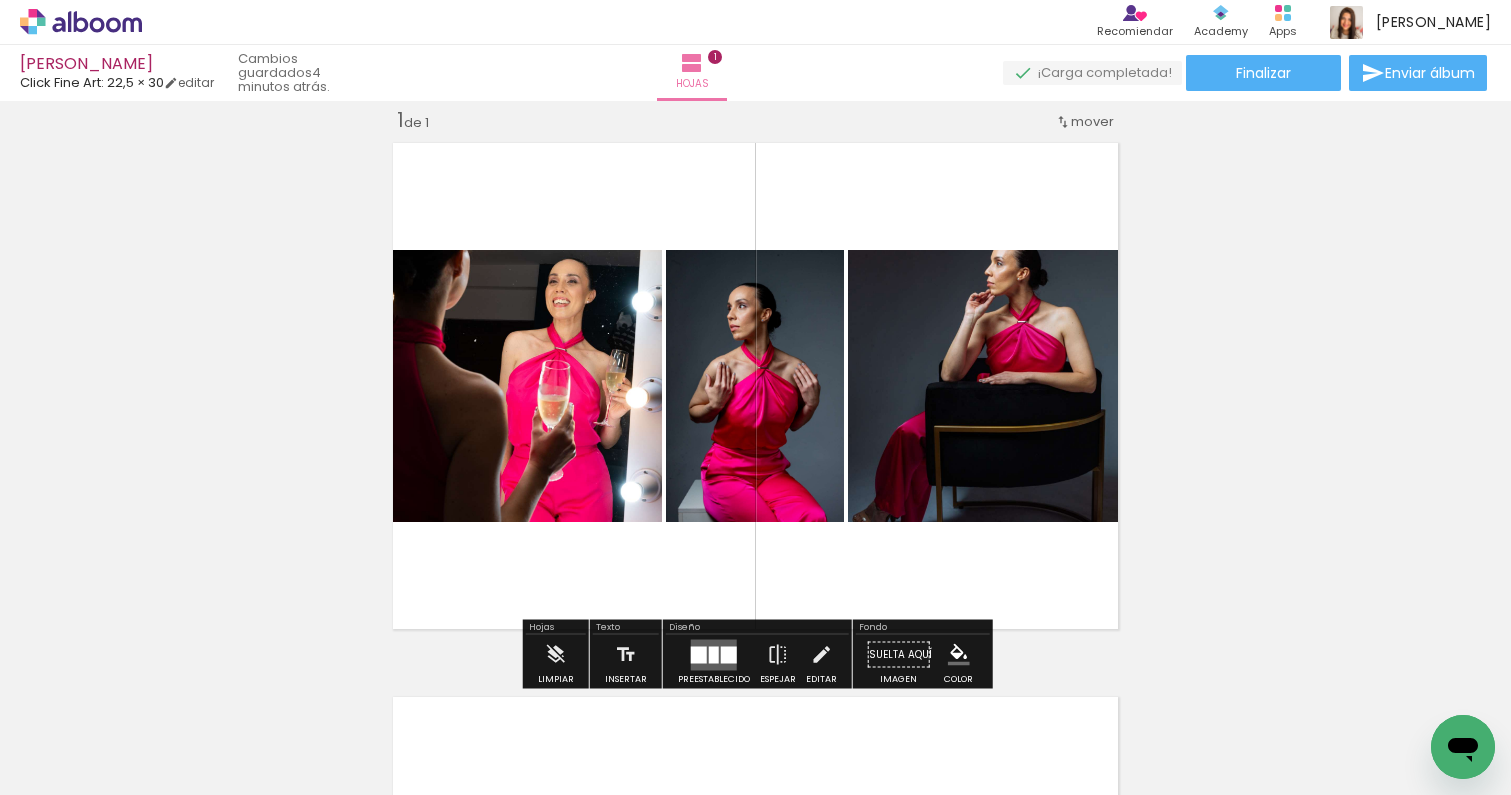 click at bounding box center [714, 654] 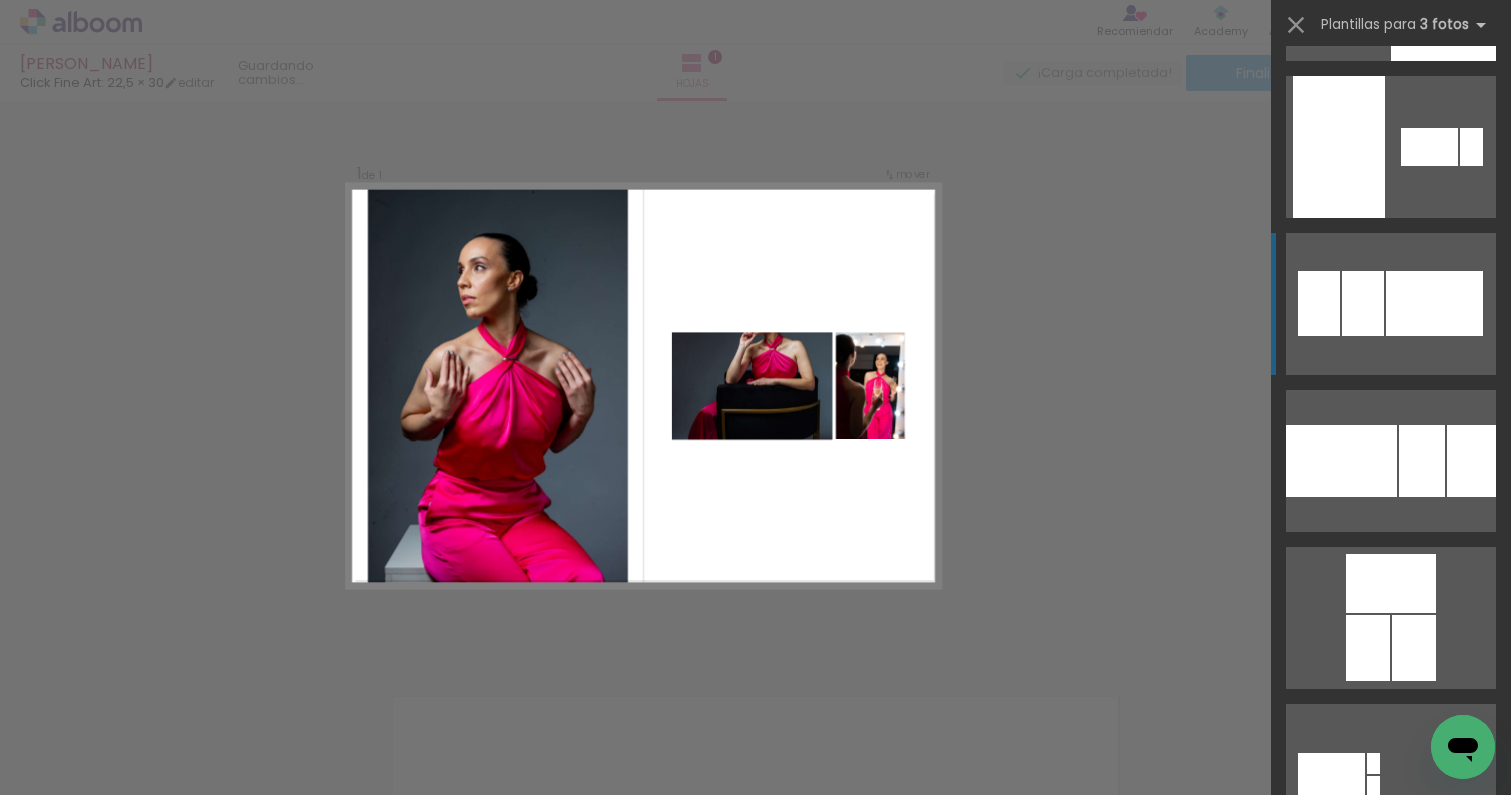 scroll, scrollTop: 4725, scrollLeft: 0, axis: vertical 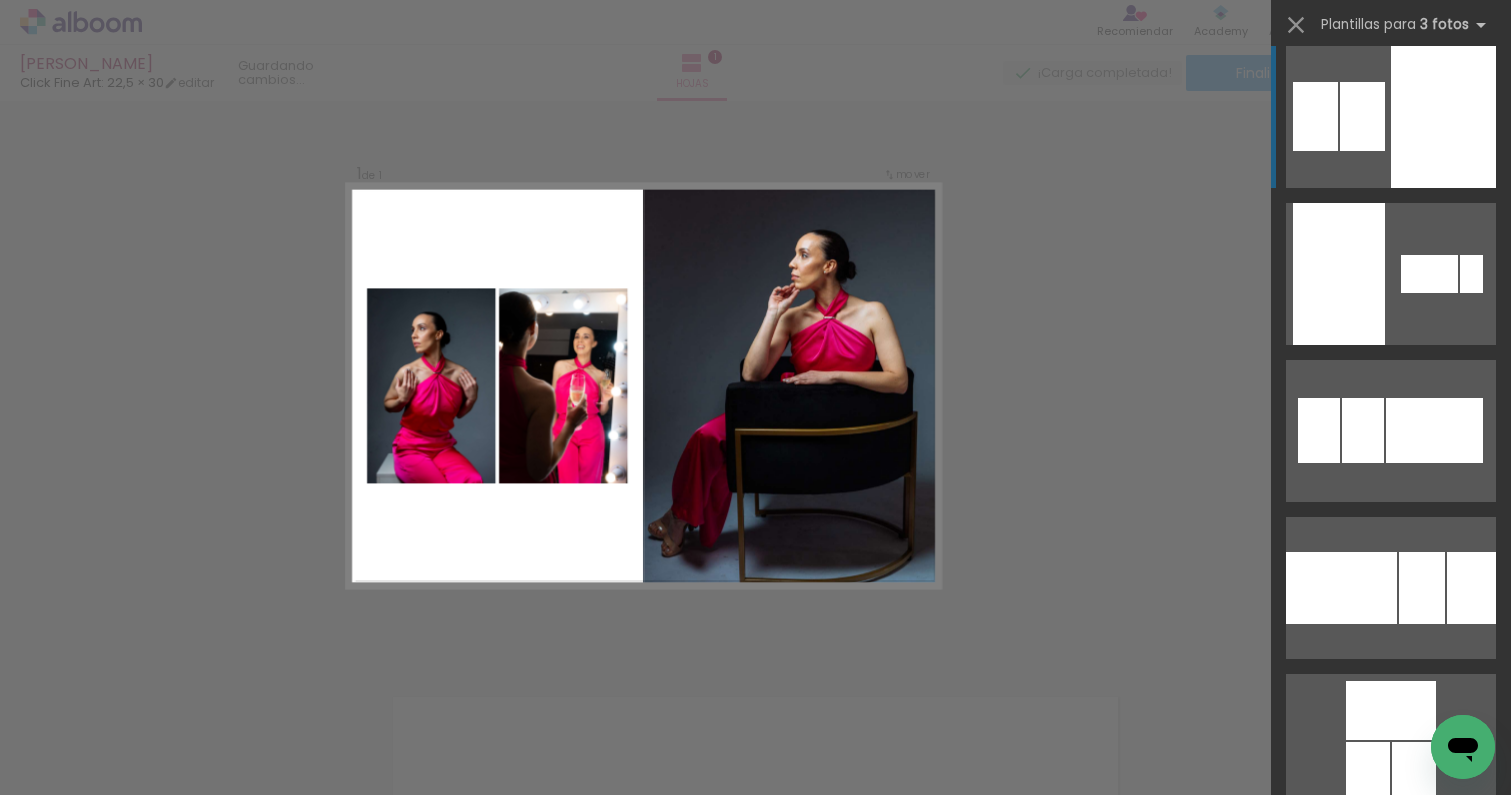click at bounding box center [1443, -40] 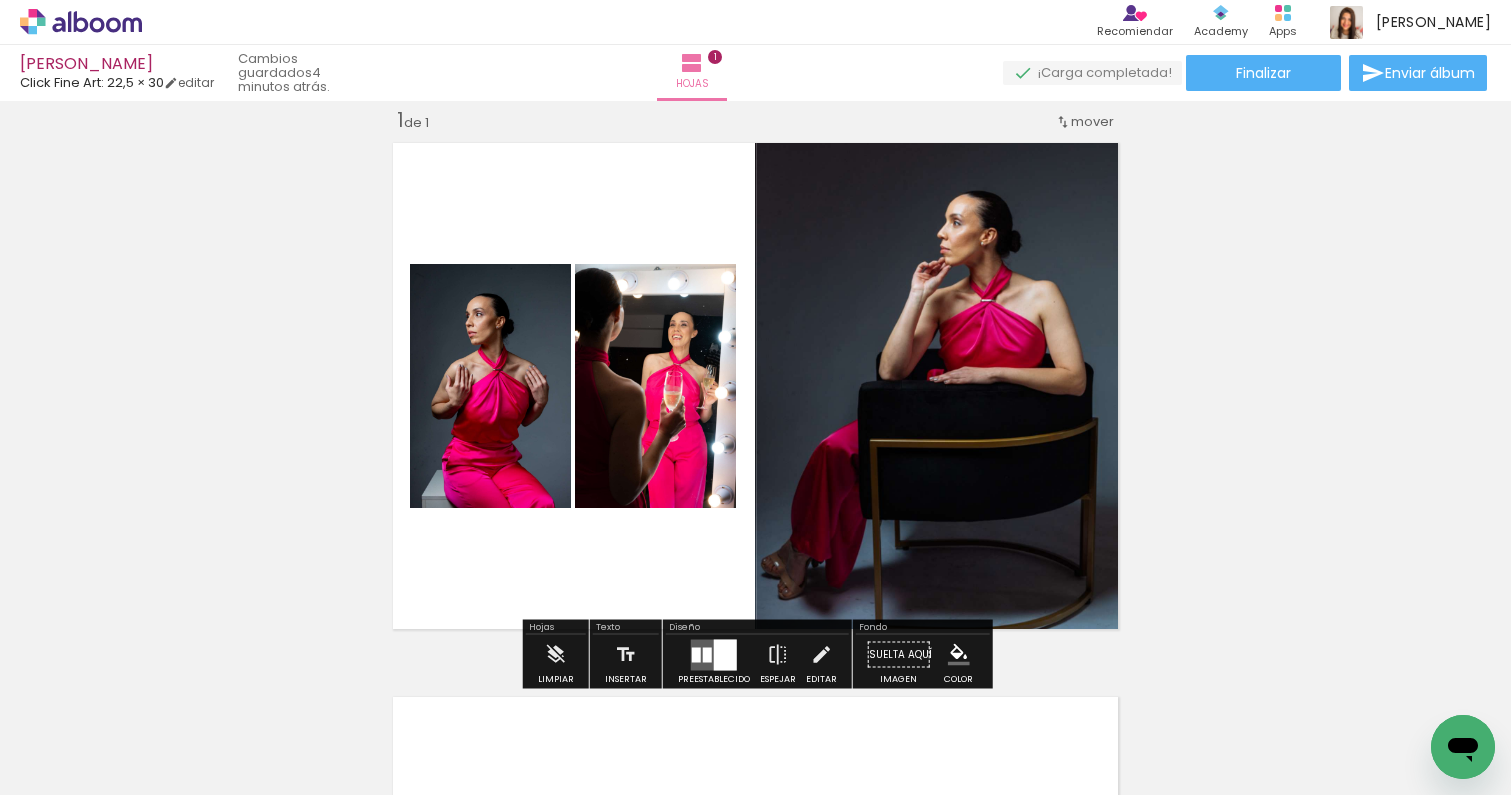 click on "Insertar hoja 1  de 1" at bounding box center (755, 637) 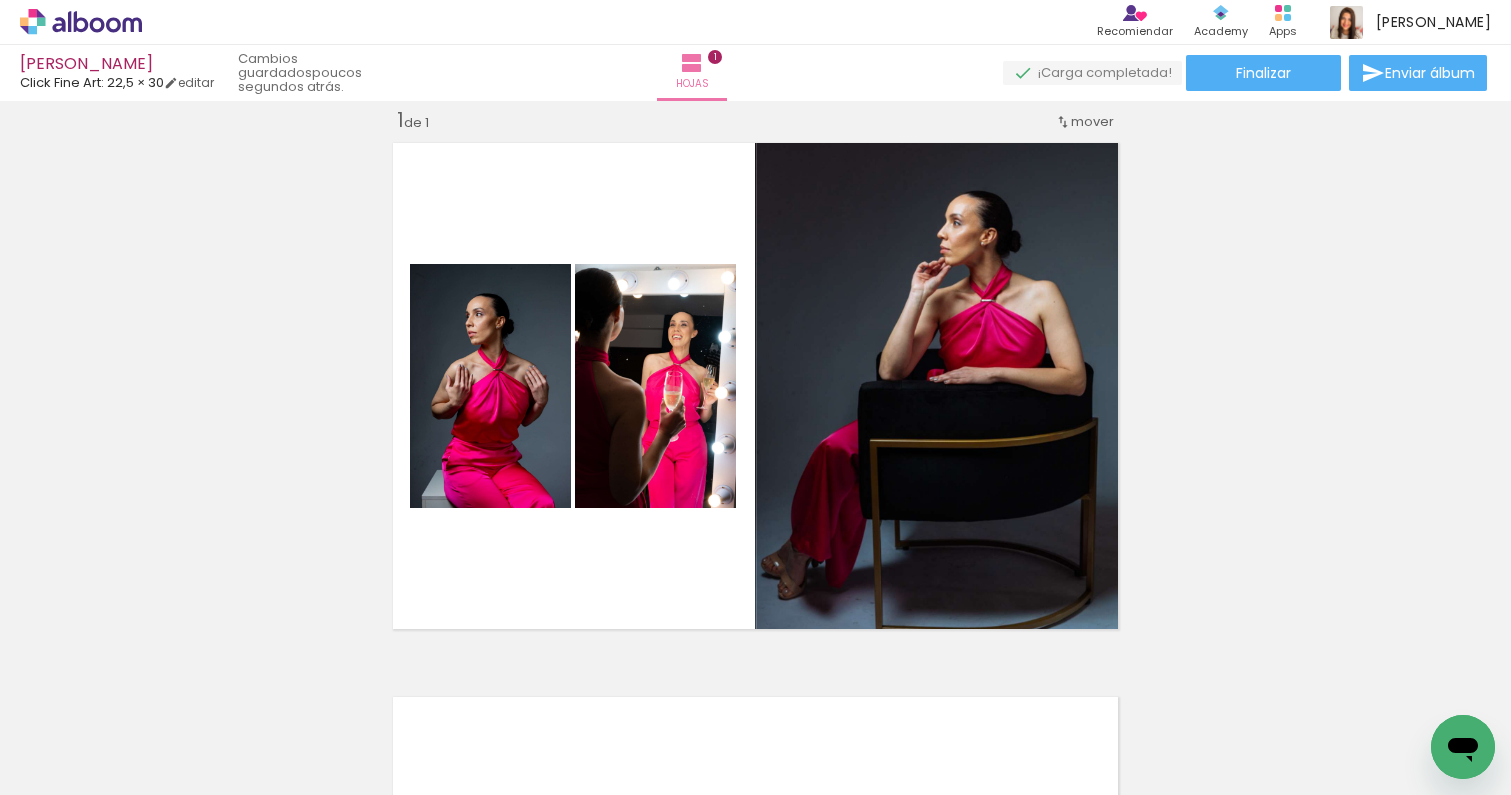 click on "Insertar hoja 1  de 1" at bounding box center (755, 637) 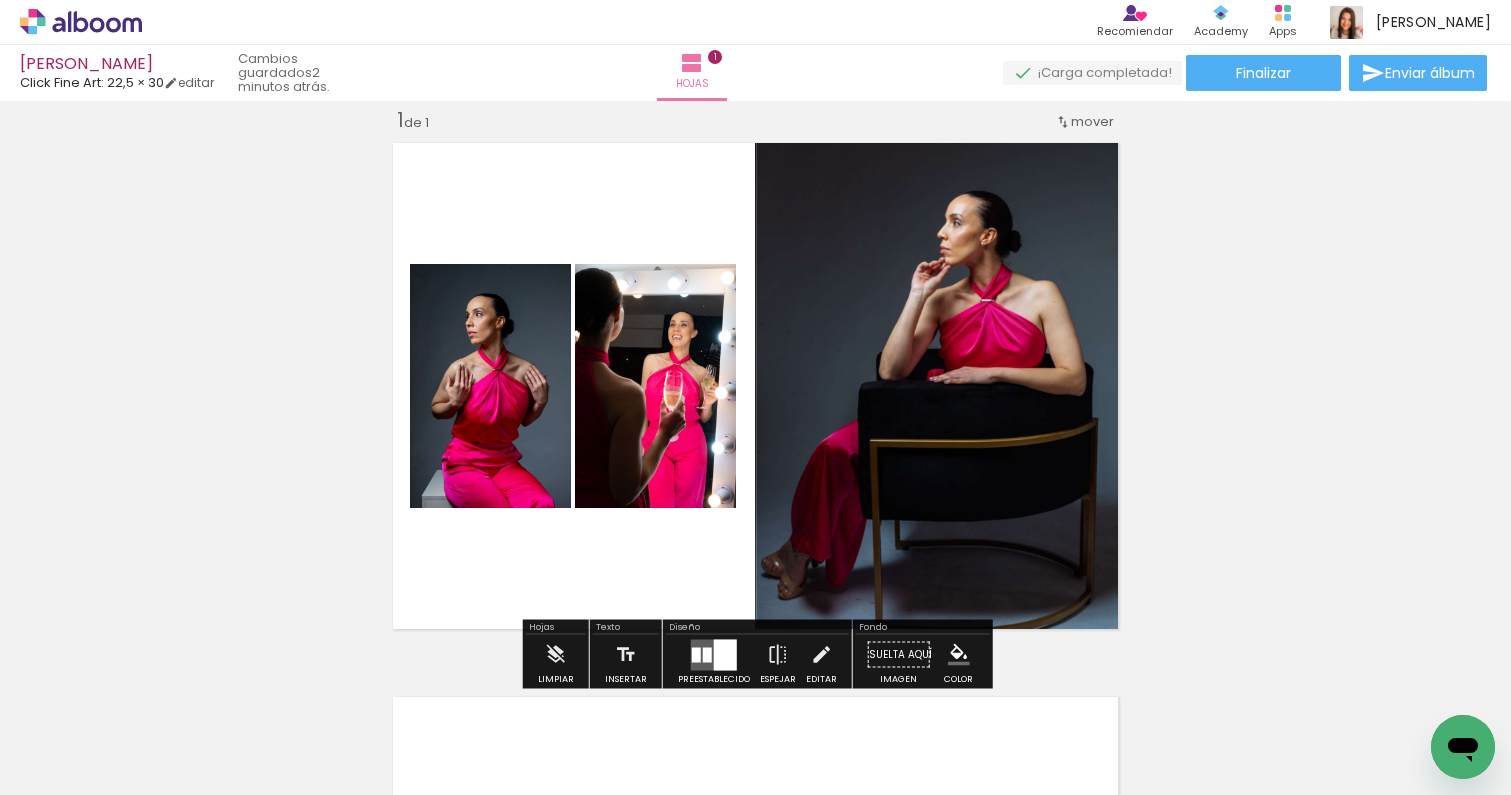 click on "Insertar hoja 1  de 1" at bounding box center [755, 637] 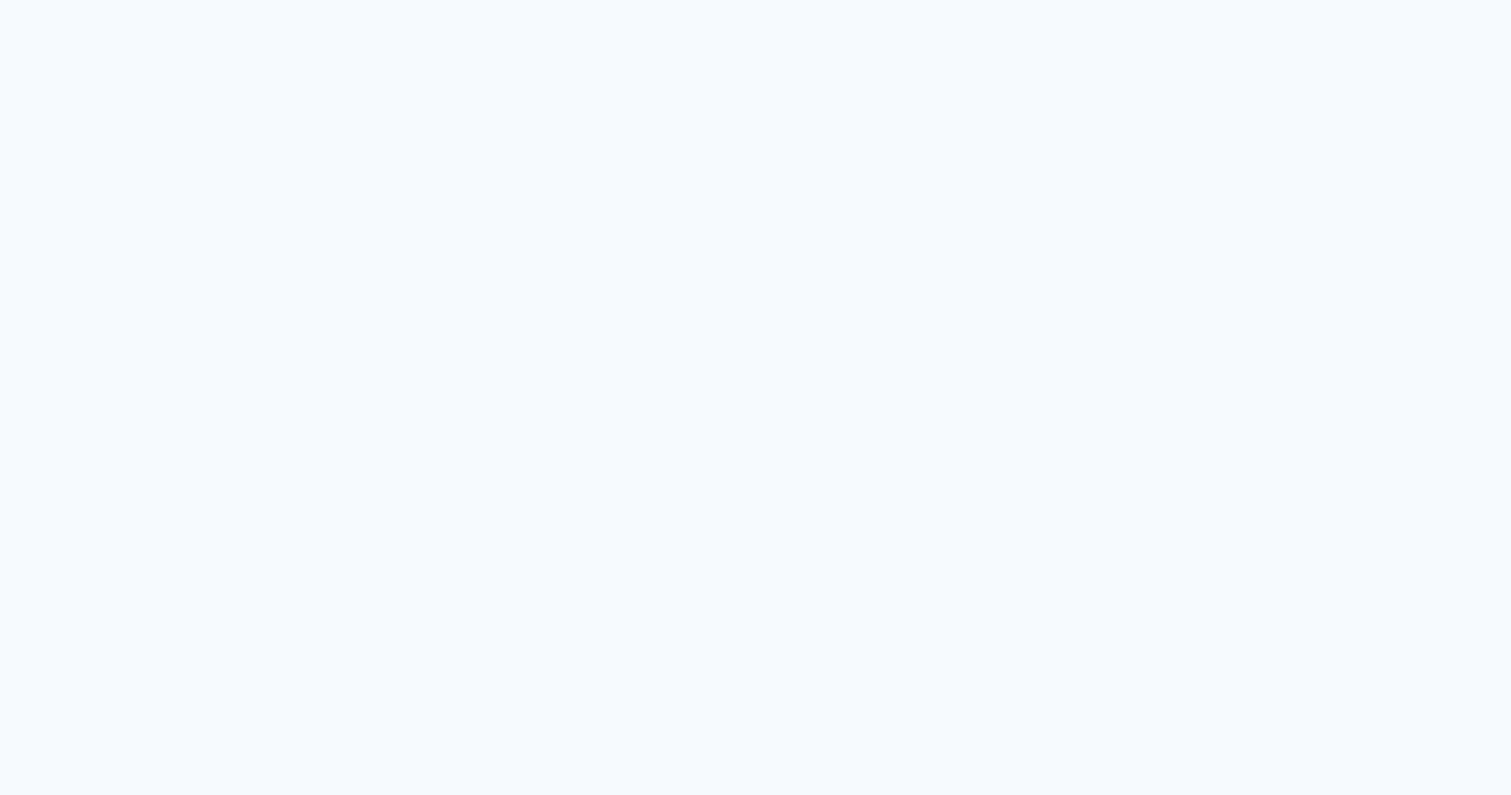 scroll, scrollTop: 0, scrollLeft: 0, axis: both 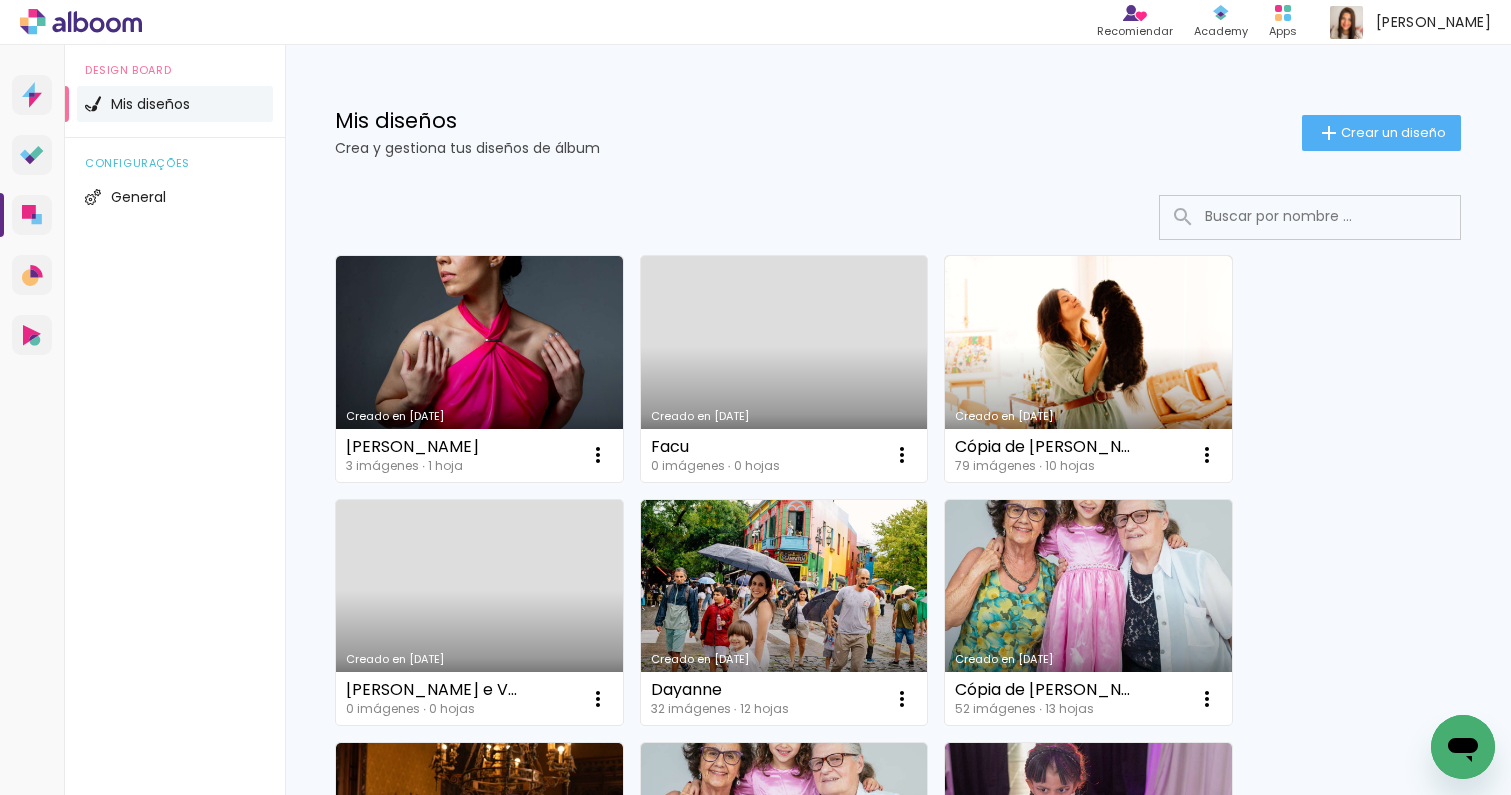 click on "Creado en 26/7/25 Bianca 3 imágenes  ∙ 1 hoja  Abrir Hacer una copia Excluir Creado en 22/4/25 Facu 0 imágenes  ∙ 0 hojas  Abrir Hacer una copia Excluir Creado en 22/4/25 Cópia de Carol SP 79 imágenes  ∙ 10 hojas  Abrir Hacer una copia Excluir Creado en 22/4/25 Carol e Veridiana 0 imágenes  ∙ 0 hojas  Abrir Hacer una copia Excluir Creado en 17/3/25 Dayanne 32 imágenes  ∙ 12 hojas  Abrir Hacer una copia Excluir Creado en 21/1/25 Cópia de Cassia - Abuela 52 imágenes  ∙ 13 hojas  Abrir Hacer una copia Excluir Creado en 16/12/24 Thiago Lamonier 69 imágenes  ∙ 0 hojas  Abrir Hacer una copia Excluir Creado en 10/12/24 Cassia - Abuela 32 imágenes  ∙ 10 hojas  Abrir Hacer una copia Excluir Creado en 3/12/24 Helena 5 anos 154 imágenes  ∙ 19 hojas  Abrir Hacer una copia Excluir Creado en 12/11/24 Maria Clara 15 anos 218 imágenes  ∙ 21 hojas  Abrir Hacer una copia Excluir Creado en 28/10/24 Dry 44 imágenes  ∙ 14 hojas  Abrir Hacer una copia Excluir Creado en 28/10/24 Bia e Diego Abrir" at bounding box center (898, 1342) 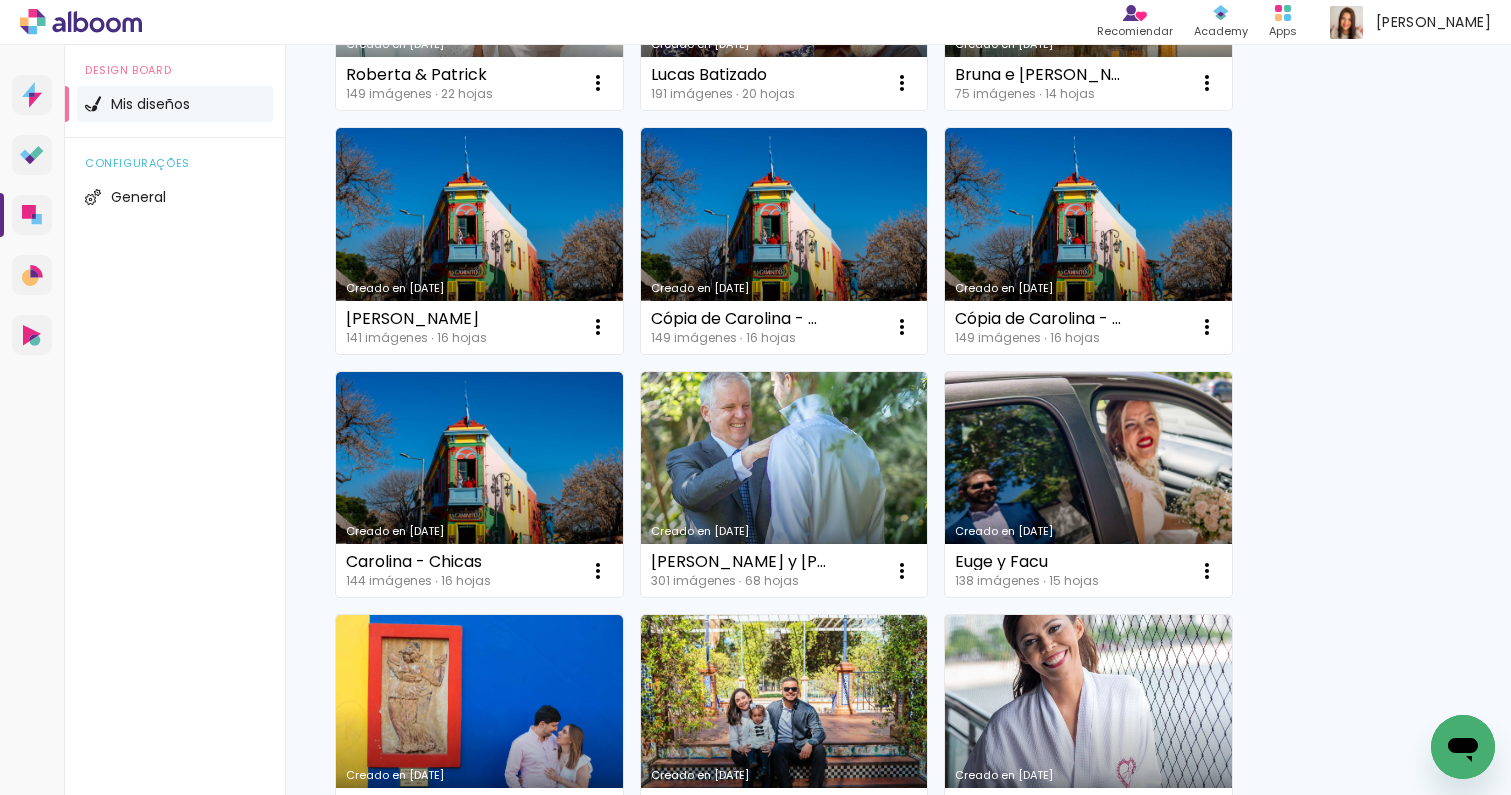 scroll, scrollTop: 1360, scrollLeft: 0, axis: vertical 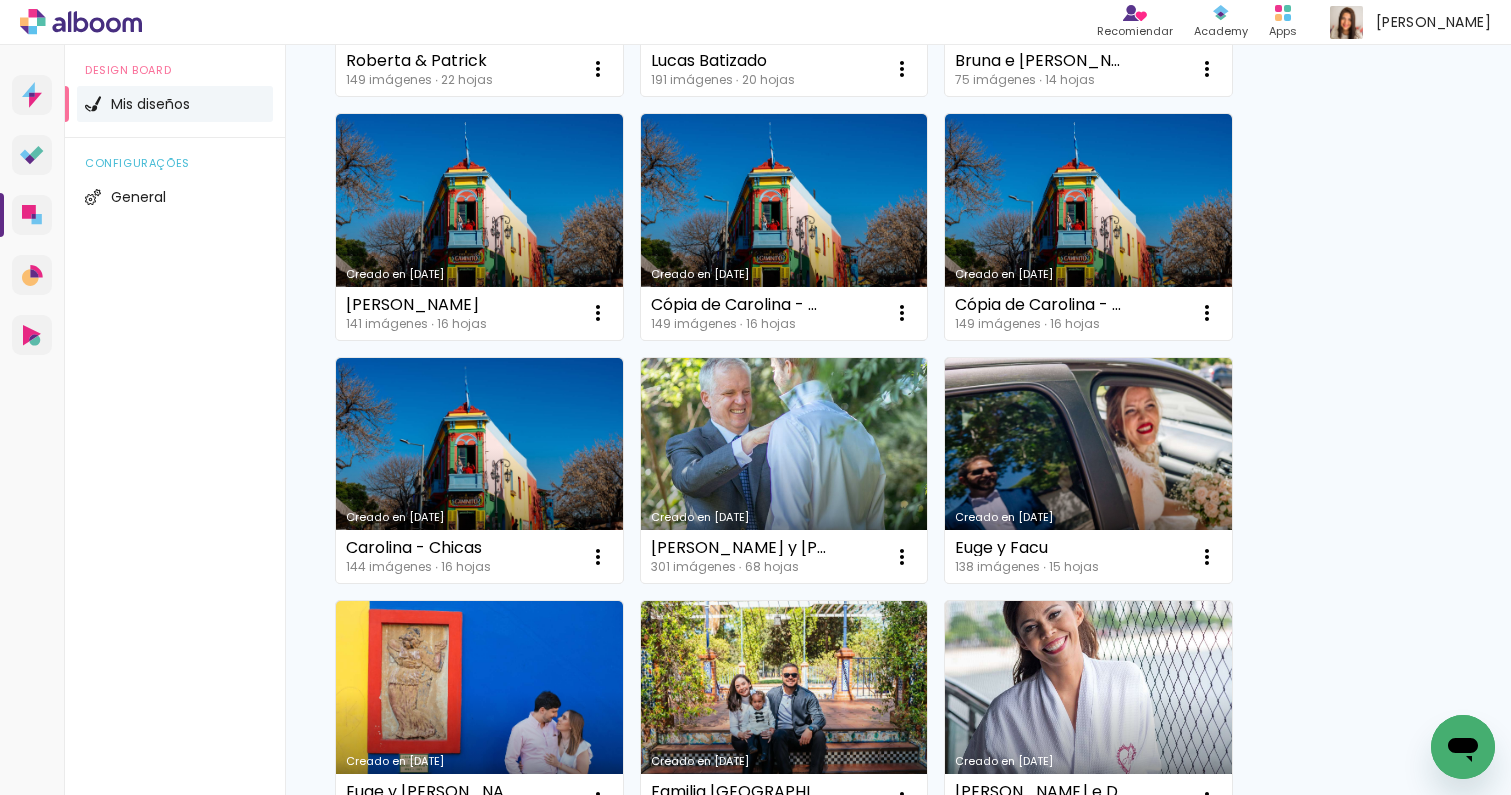 click on "Creado en 5/5/24" at bounding box center (784, 471) 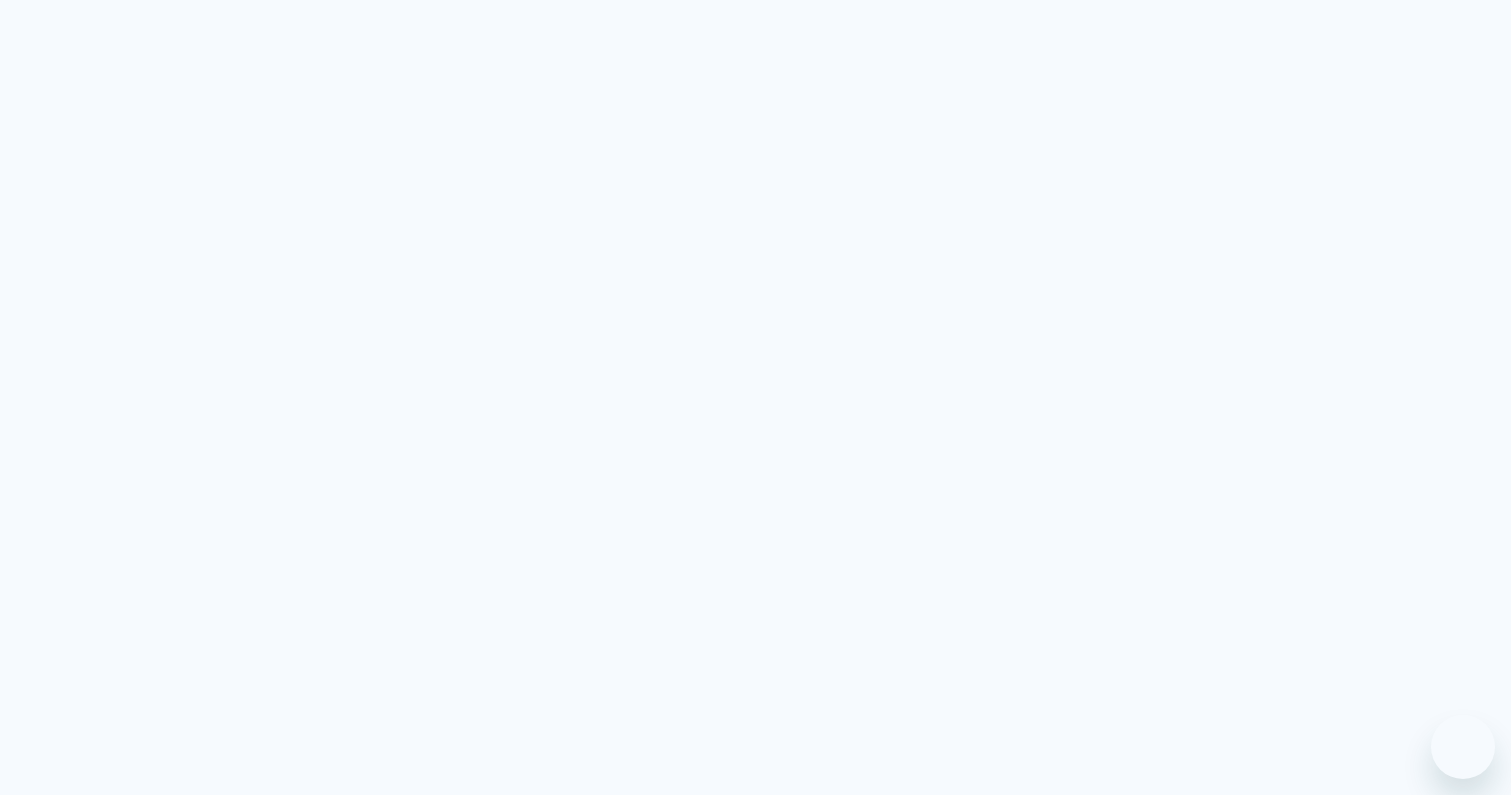 scroll, scrollTop: 0, scrollLeft: 0, axis: both 